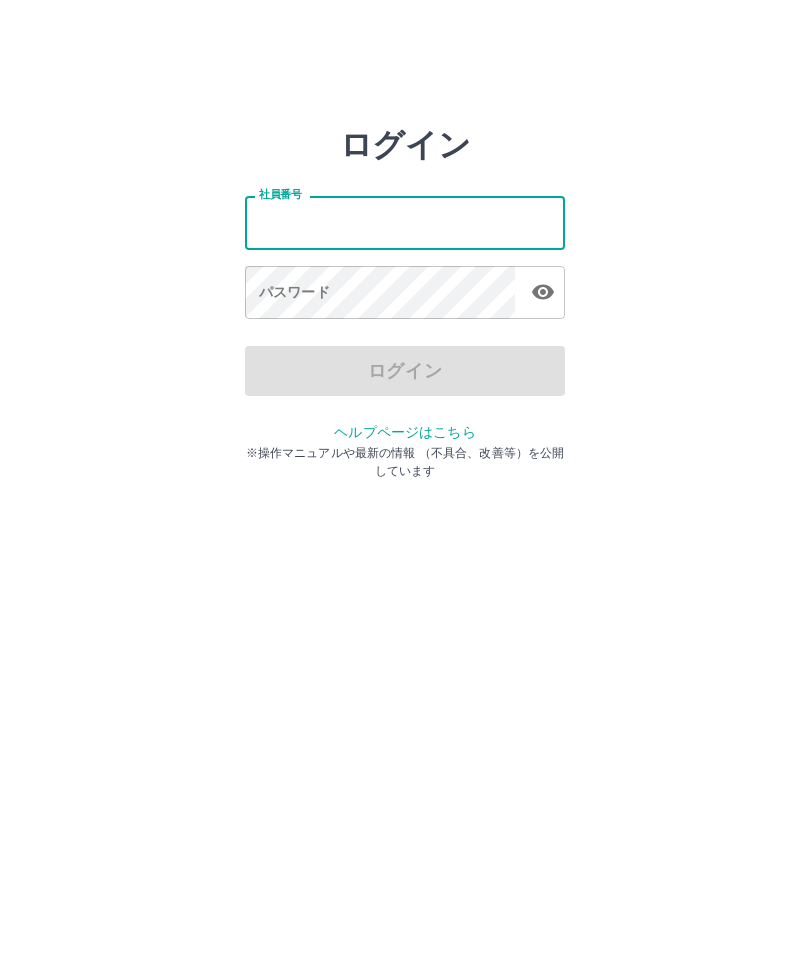 scroll, scrollTop: 0, scrollLeft: 0, axis: both 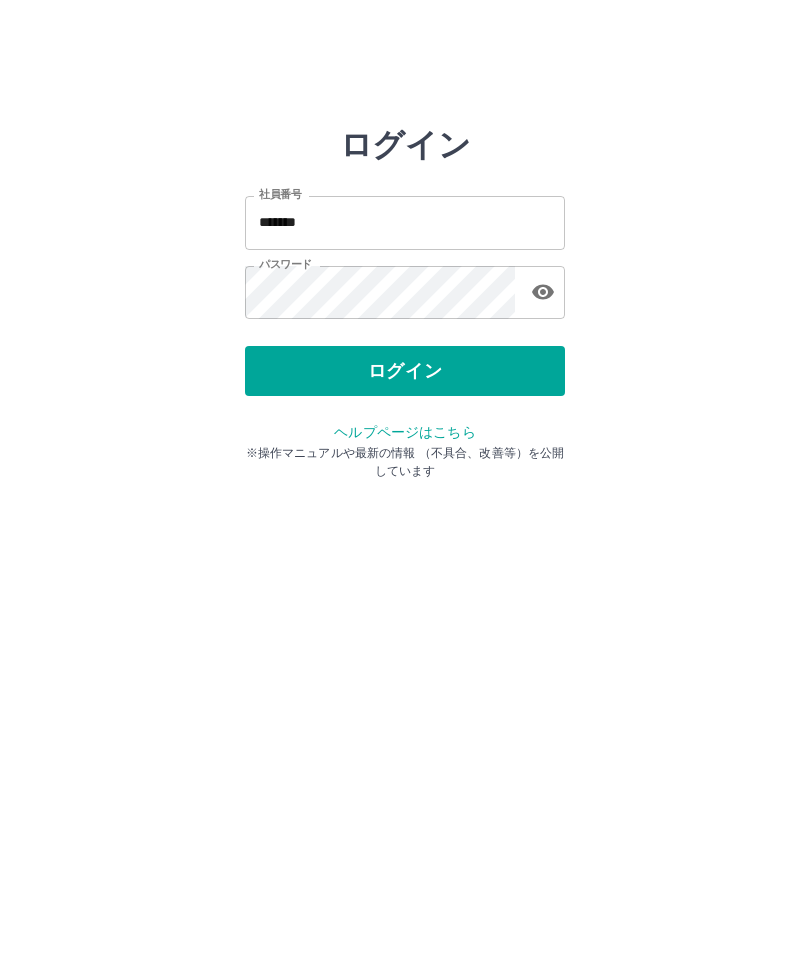 click on "ログイン" at bounding box center [405, 371] 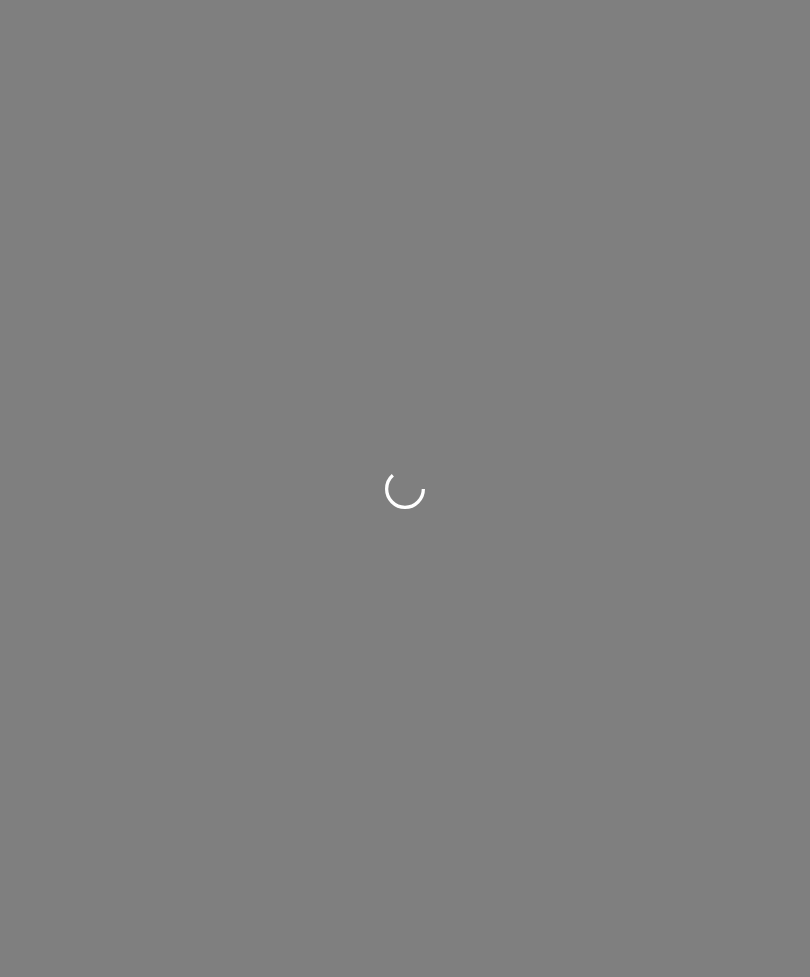 scroll, scrollTop: 0, scrollLeft: 0, axis: both 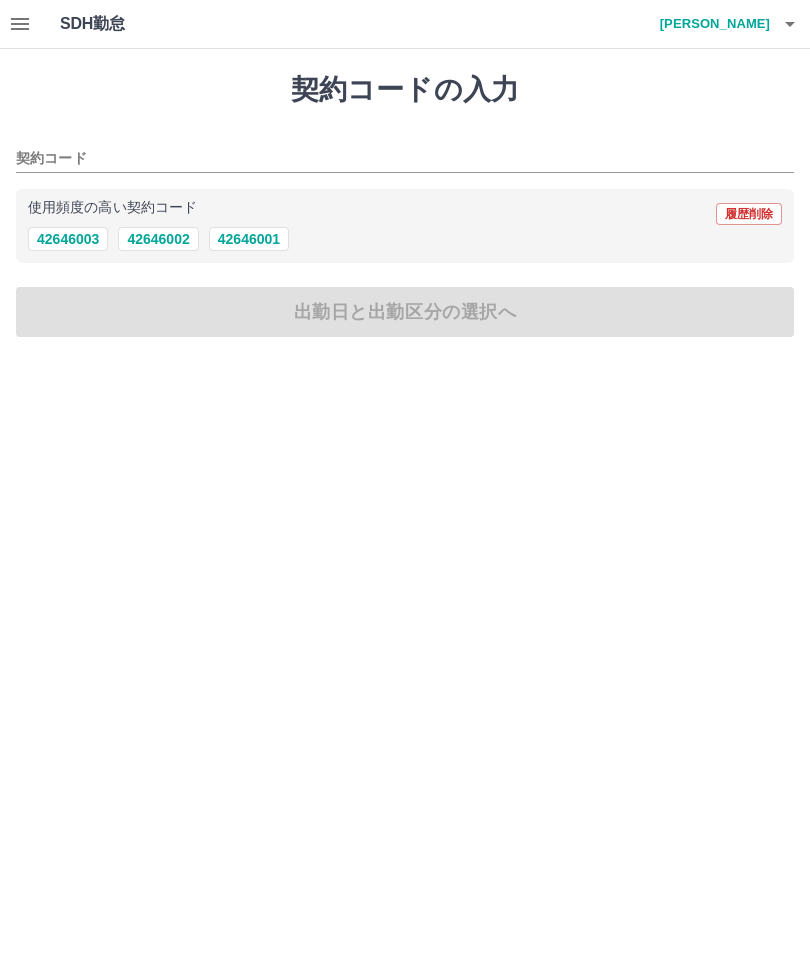 click on "42646002" at bounding box center (158, 239) 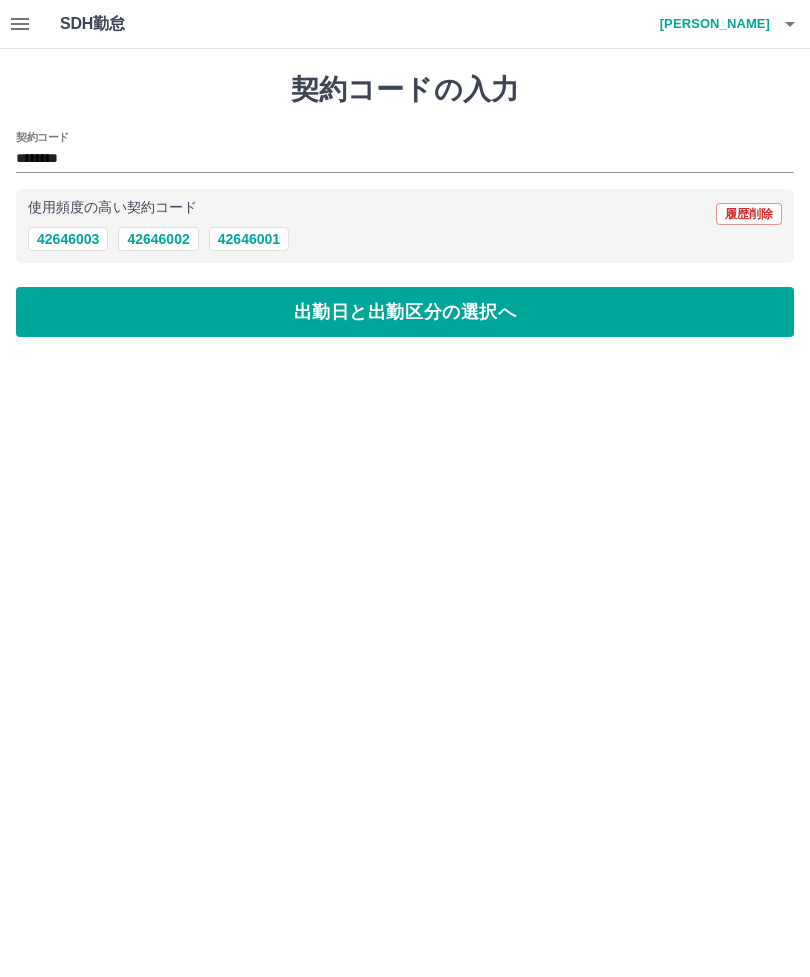 click on "出勤日と出勤区分の選択へ" at bounding box center (405, 312) 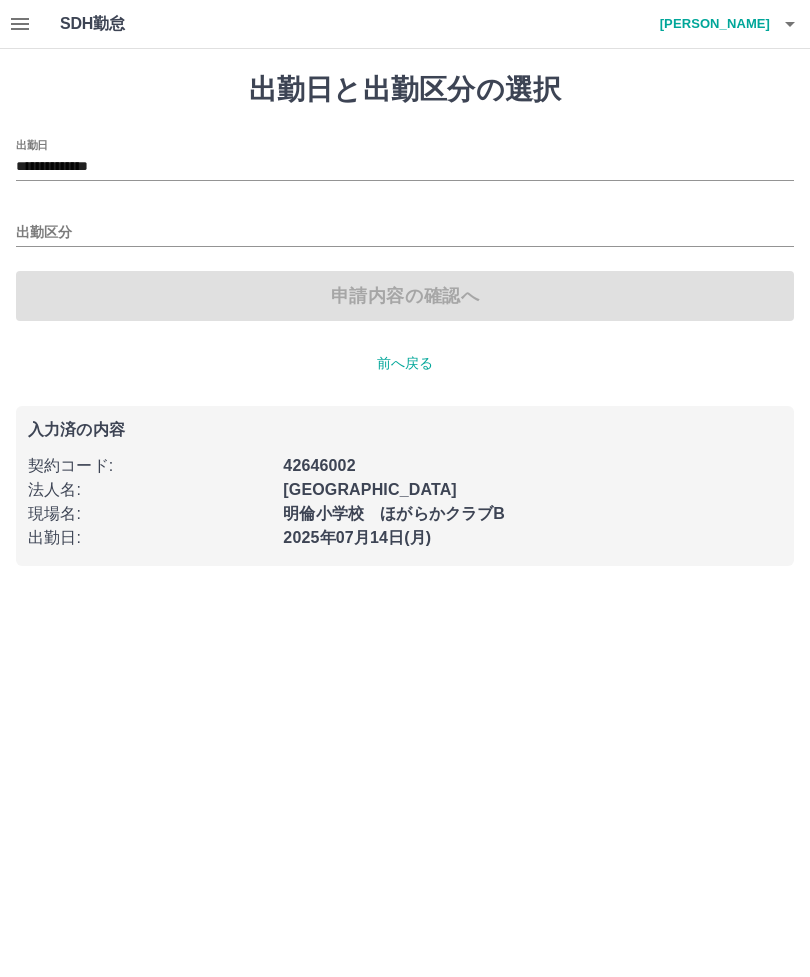 click on "出勤区分" at bounding box center [405, 233] 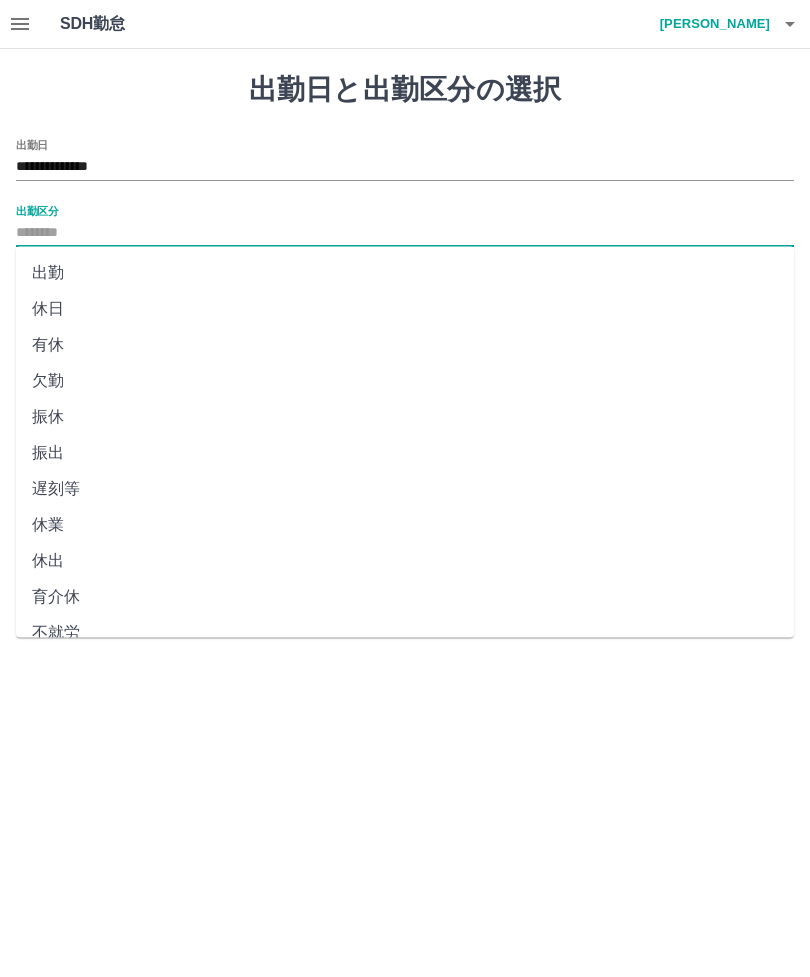 click on "出勤" at bounding box center (405, 273) 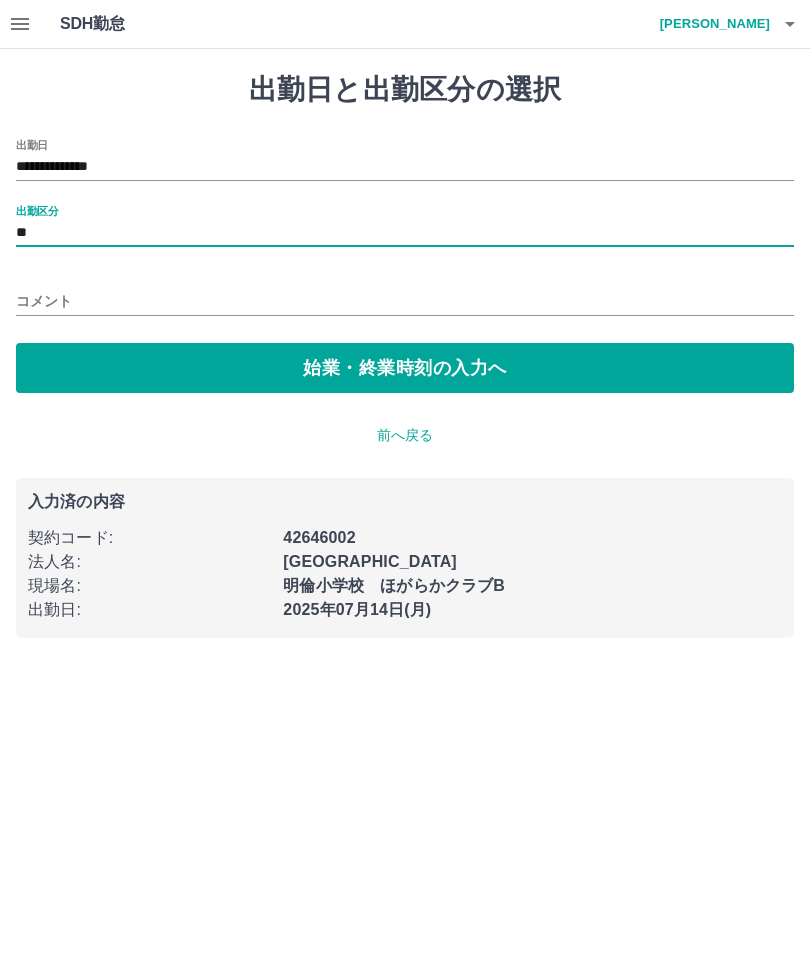 click on "始業・終業時刻の入力へ" at bounding box center [405, 368] 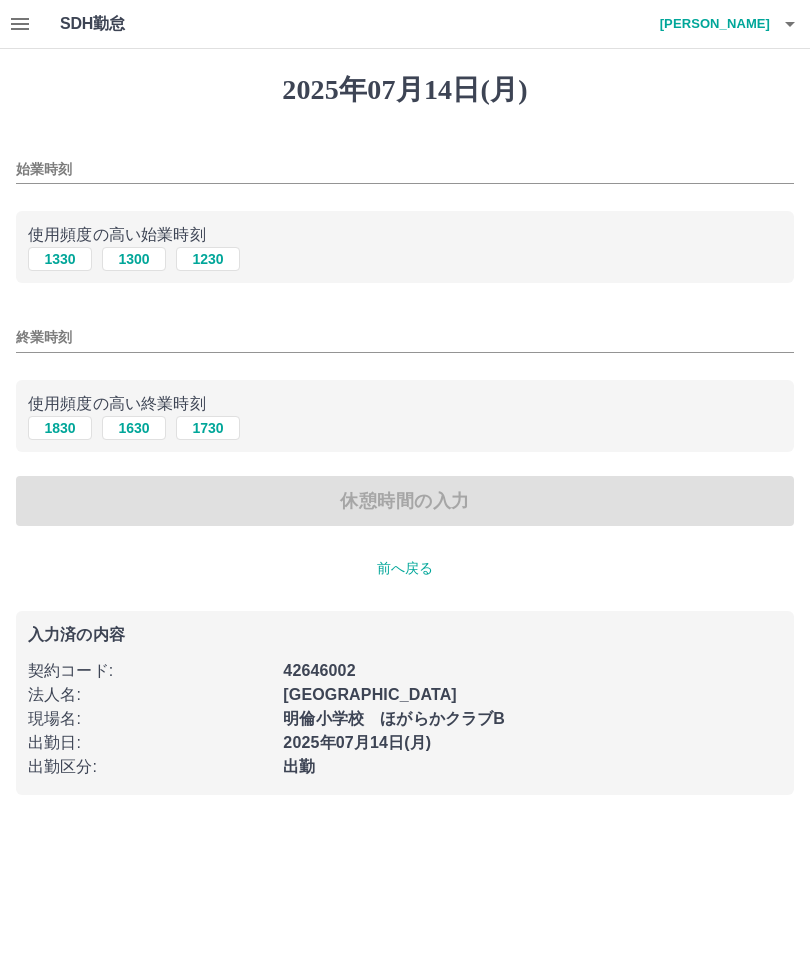 click on "1300" at bounding box center [134, 259] 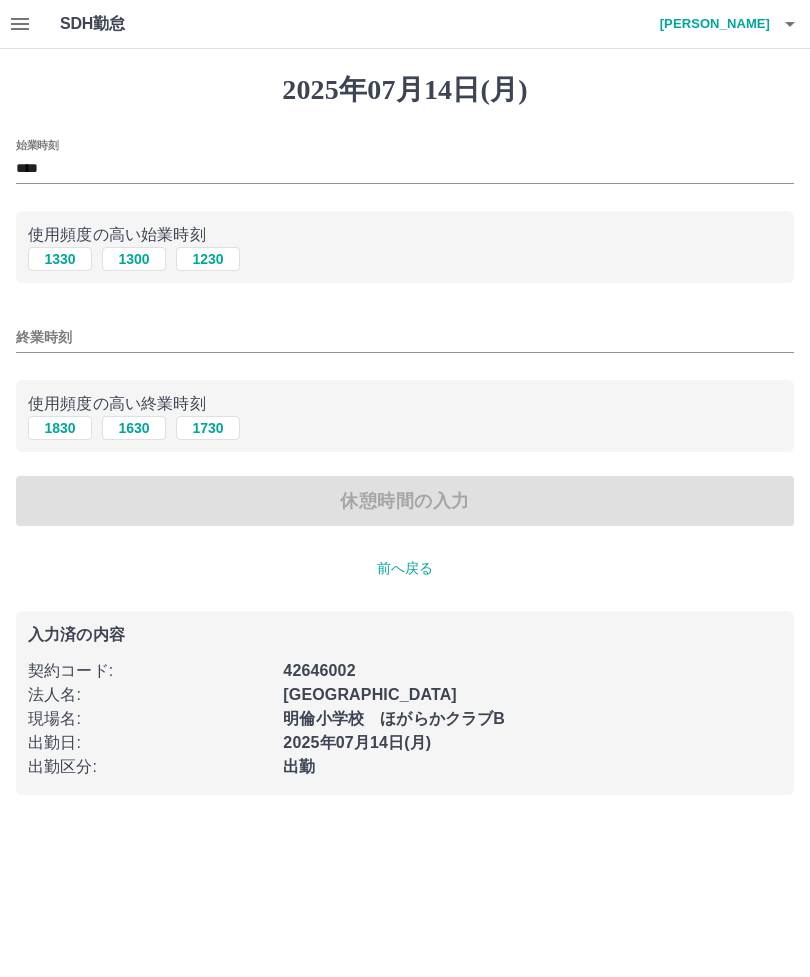 click on "終業時刻" at bounding box center [405, 337] 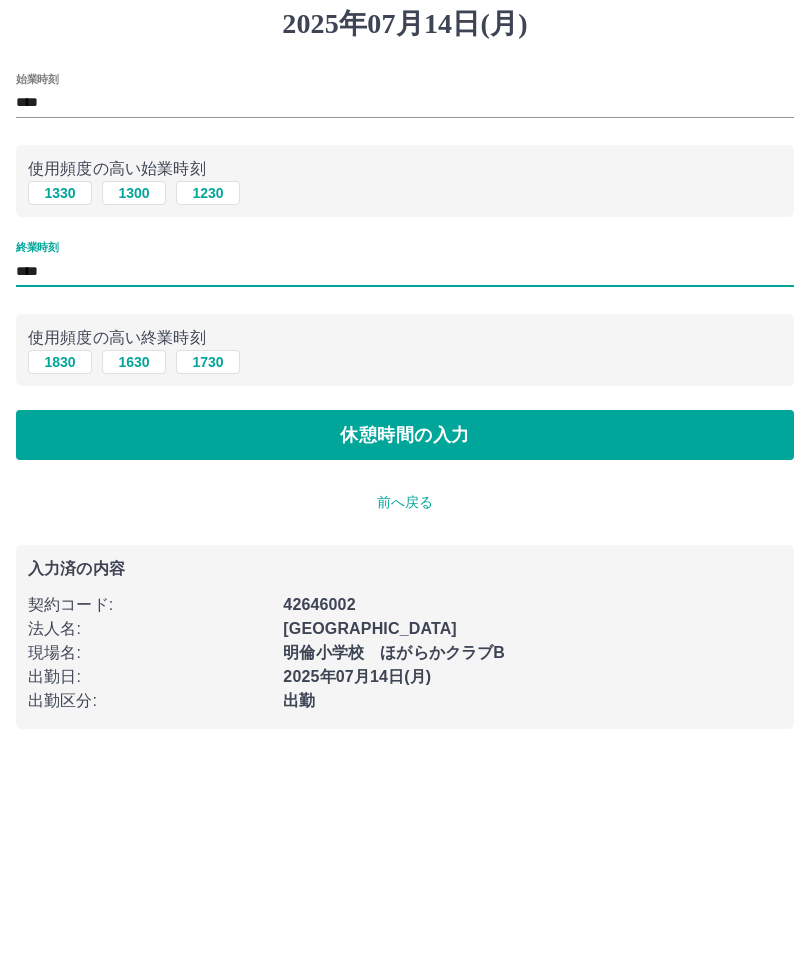 type on "****" 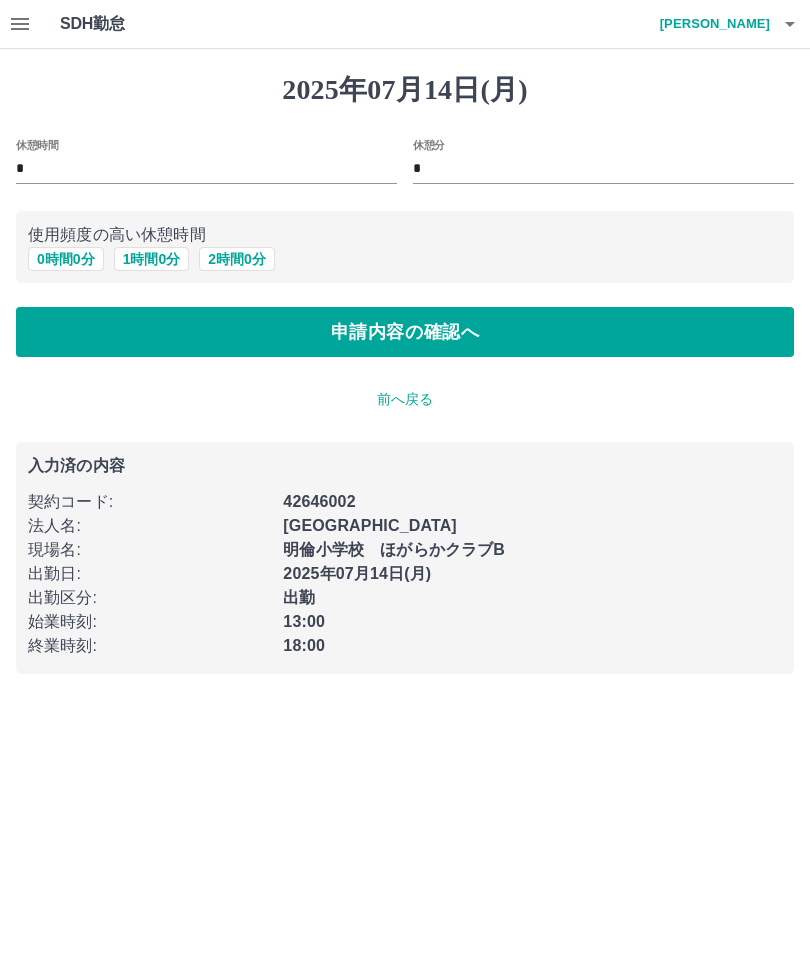click on "申請内容の確認へ" at bounding box center (405, 332) 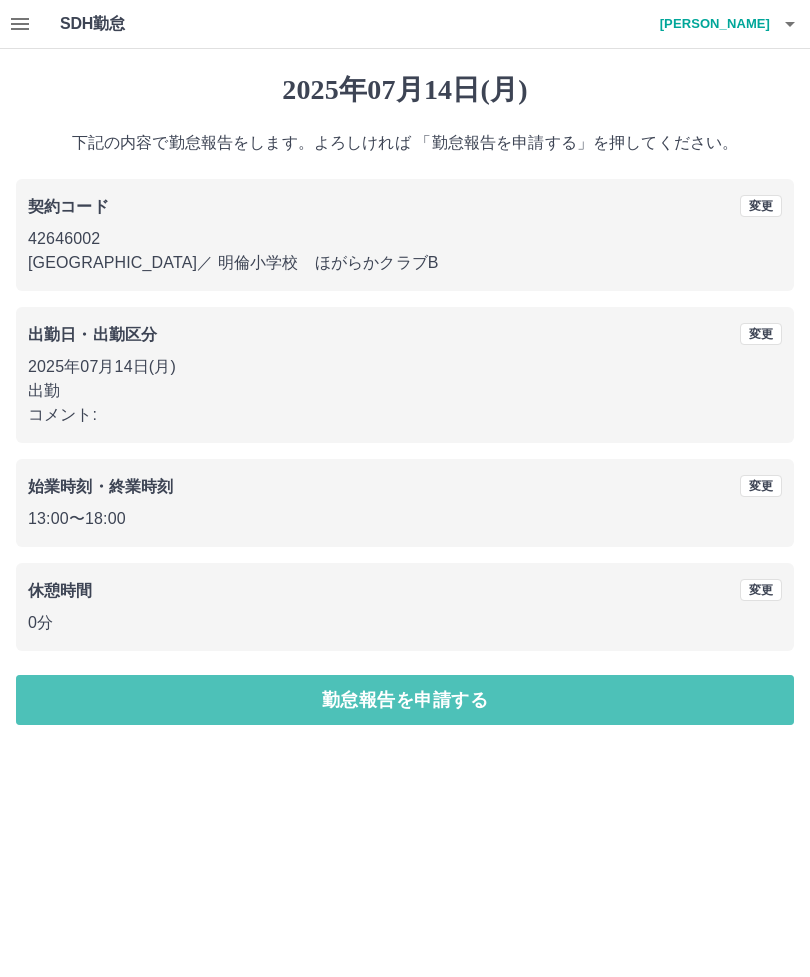 click on "勤怠報告を申請する" at bounding box center (405, 700) 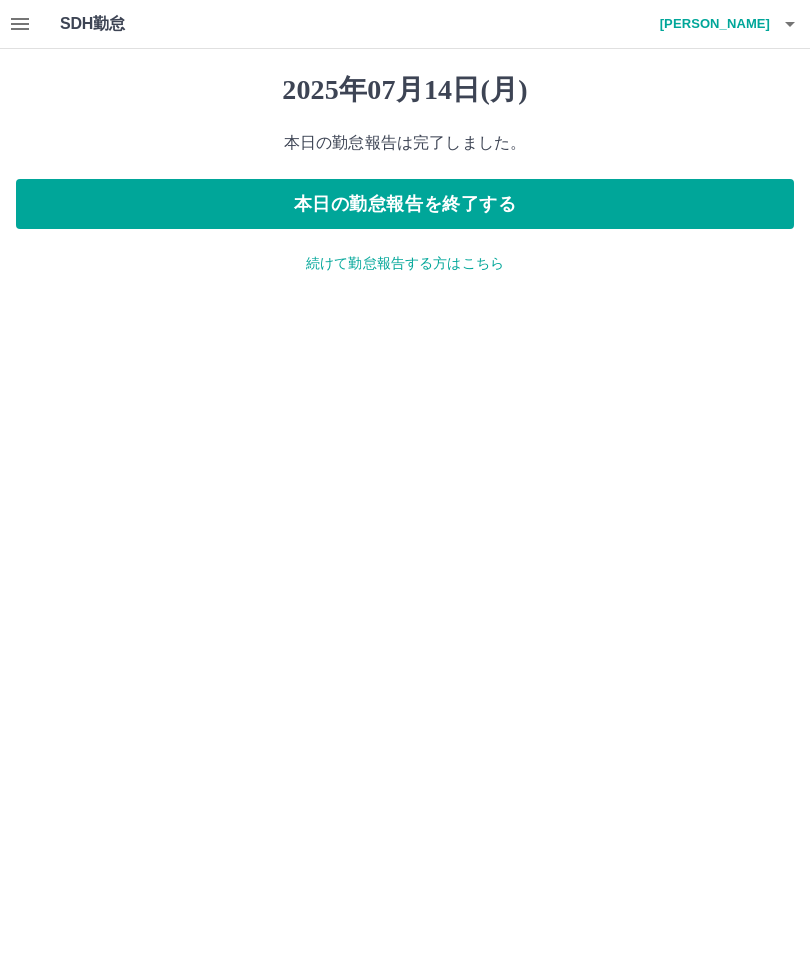 click on "本日の勤怠報告を終了する" at bounding box center [405, 204] 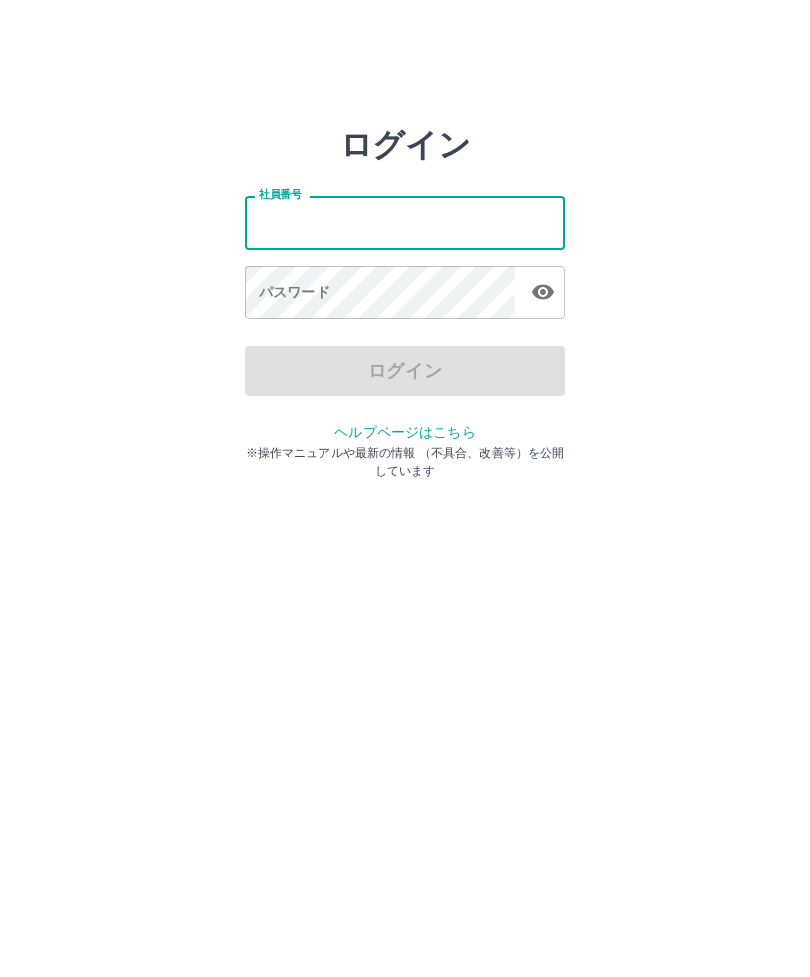 scroll, scrollTop: 0, scrollLeft: 0, axis: both 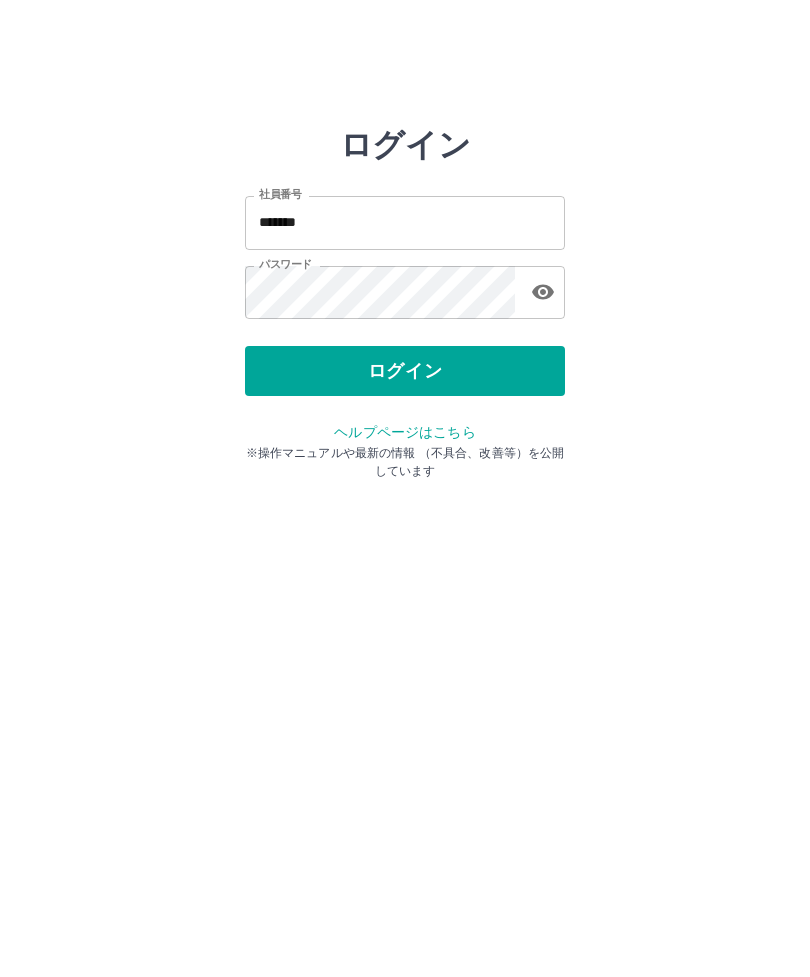 click on "ログイン" at bounding box center (405, 371) 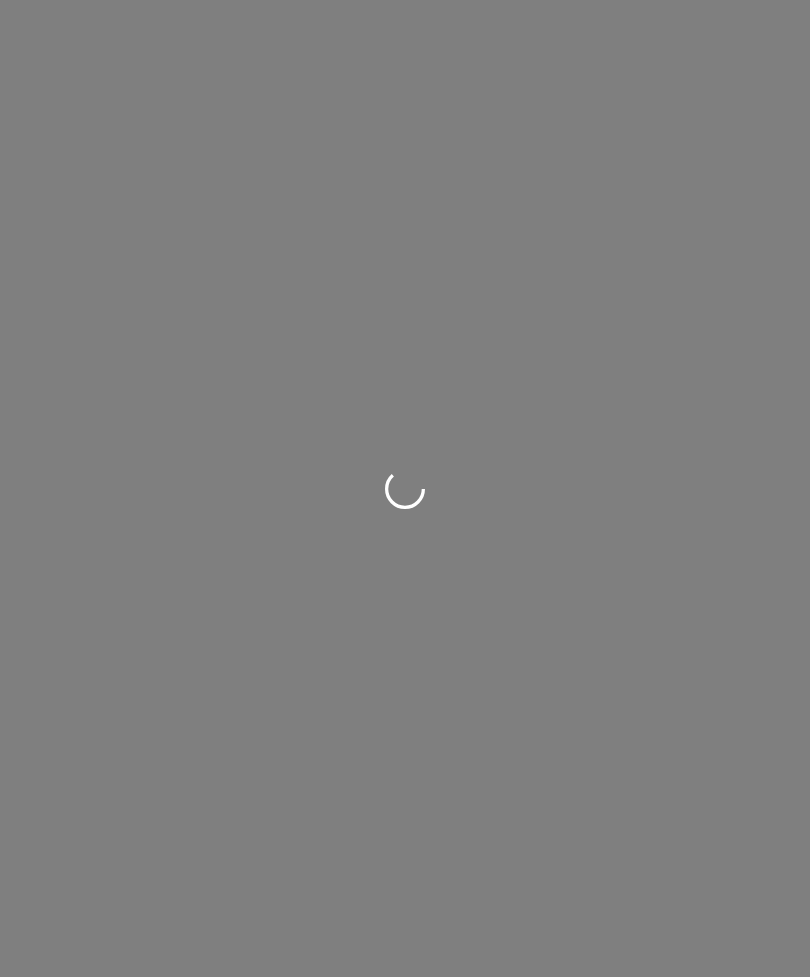 scroll, scrollTop: 0, scrollLeft: 0, axis: both 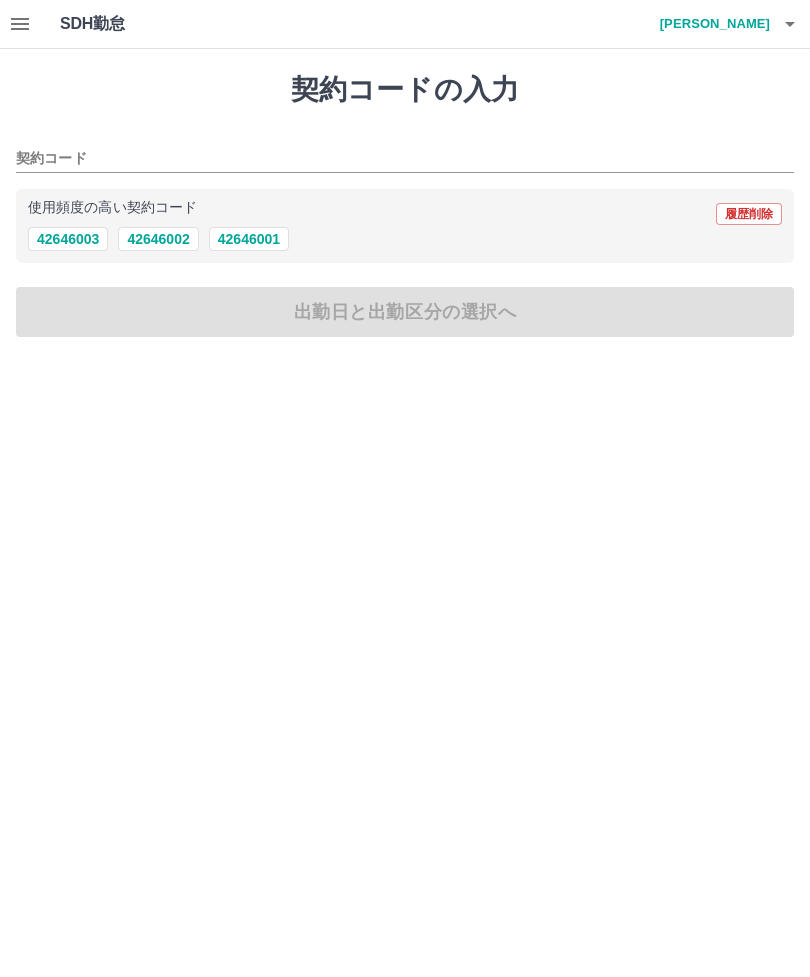 click on "42646001" at bounding box center [249, 239] 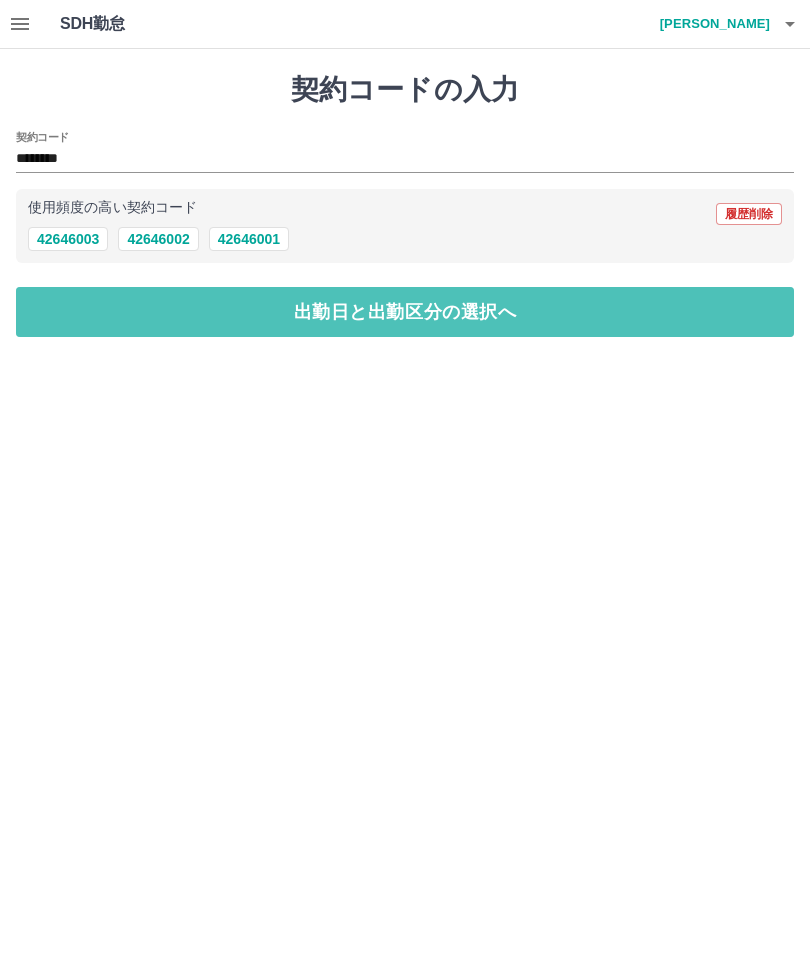 click on "出勤日と出勤区分の選択へ" at bounding box center [405, 312] 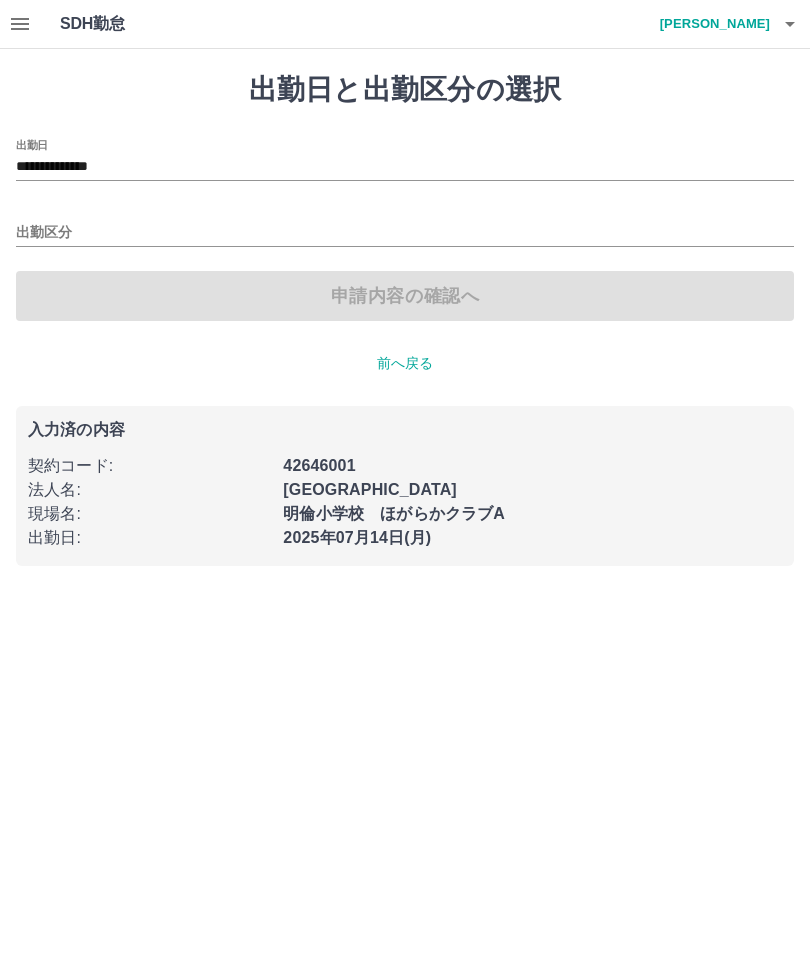 click on "出勤区分" at bounding box center [405, 233] 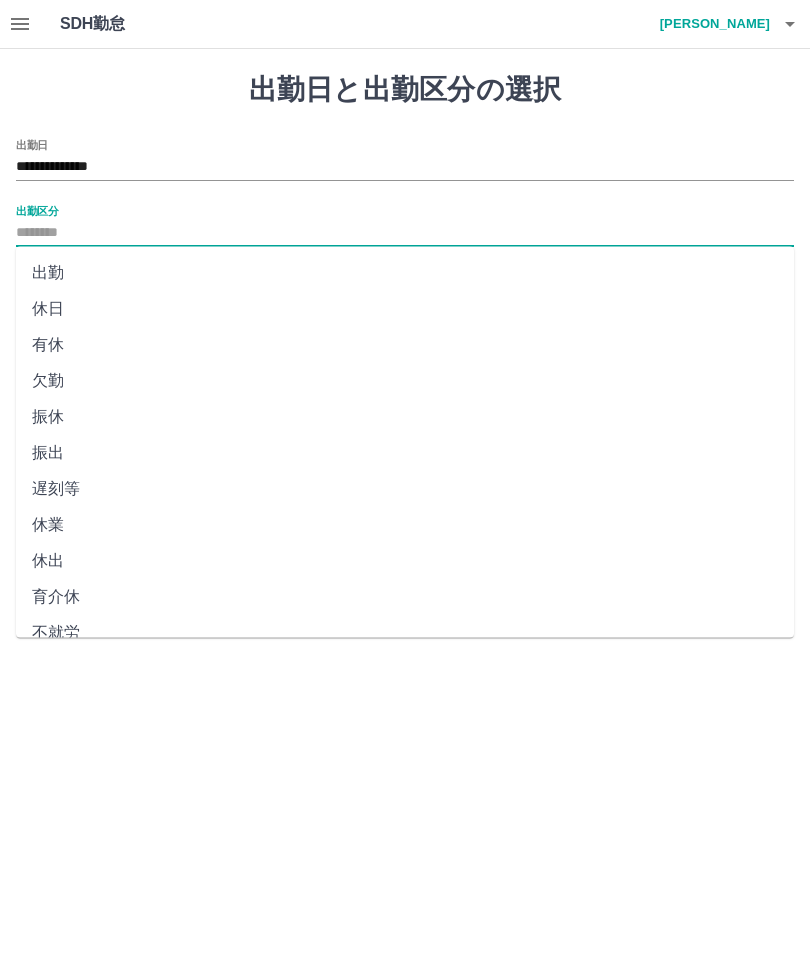 click on "出勤" at bounding box center (405, 273) 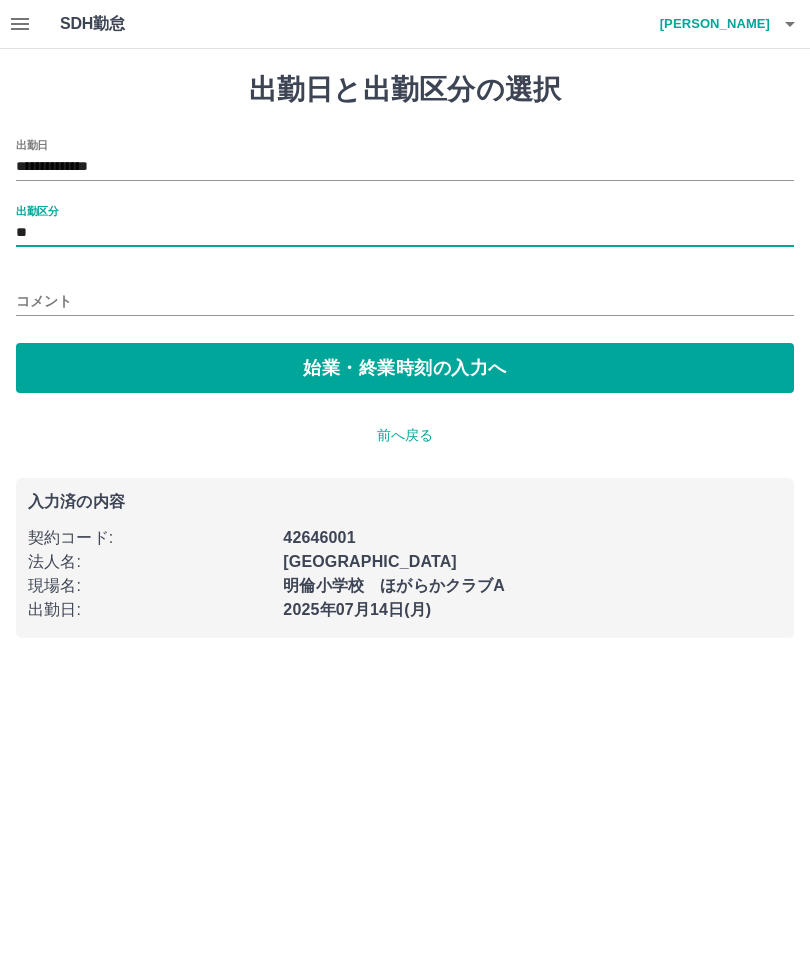 click on "始業・終業時刻の入力へ" at bounding box center [405, 368] 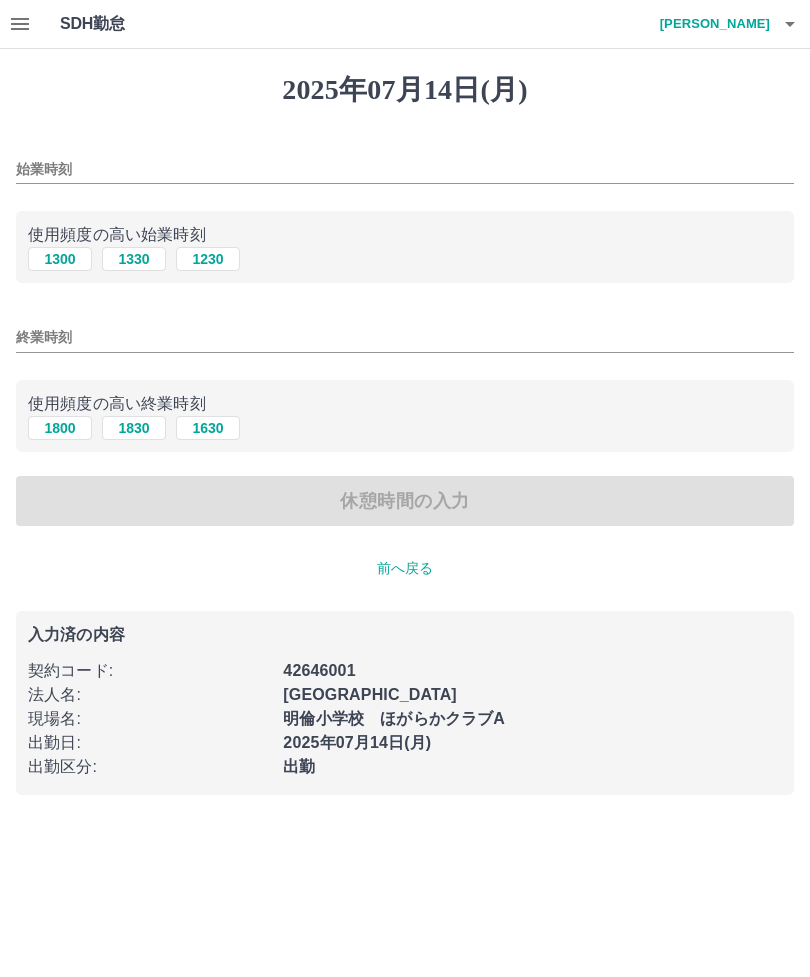 click on "1300" at bounding box center (60, 259) 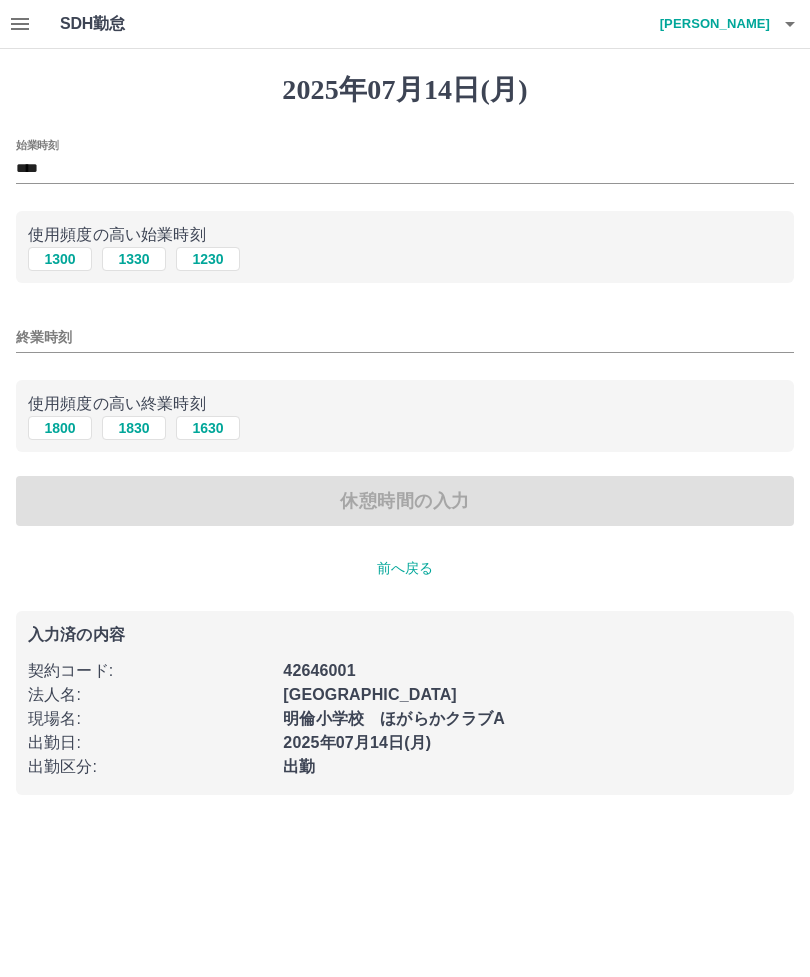 click on "1800" at bounding box center (60, 428) 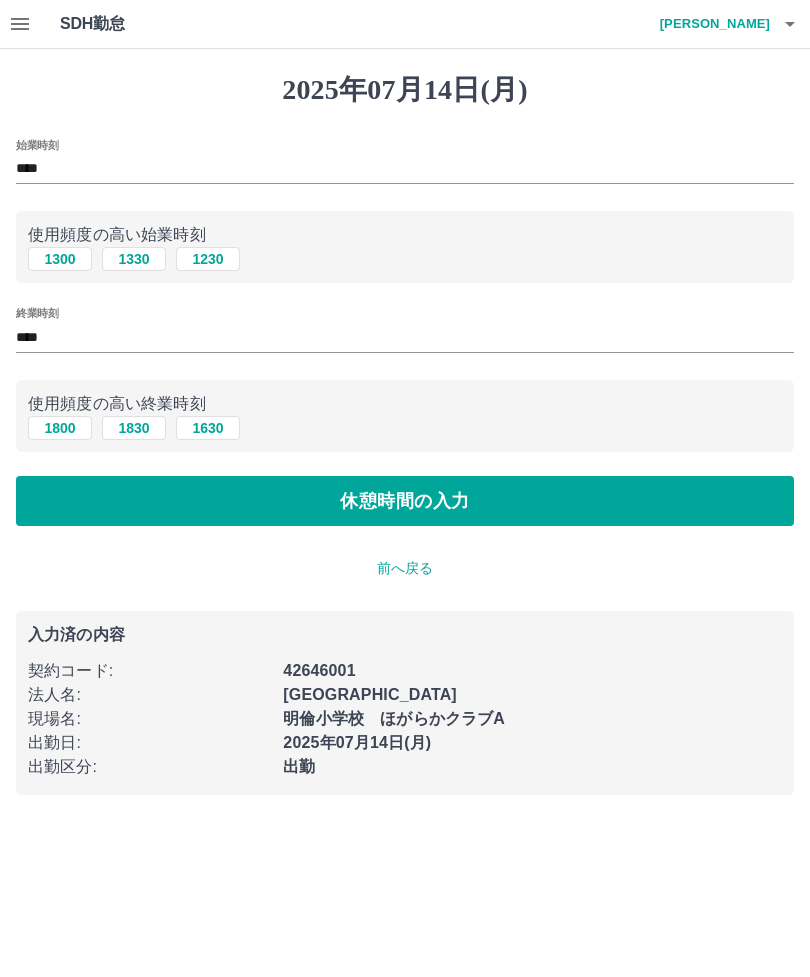 click on "休憩時間の入力" at bounding box center (405, 501) 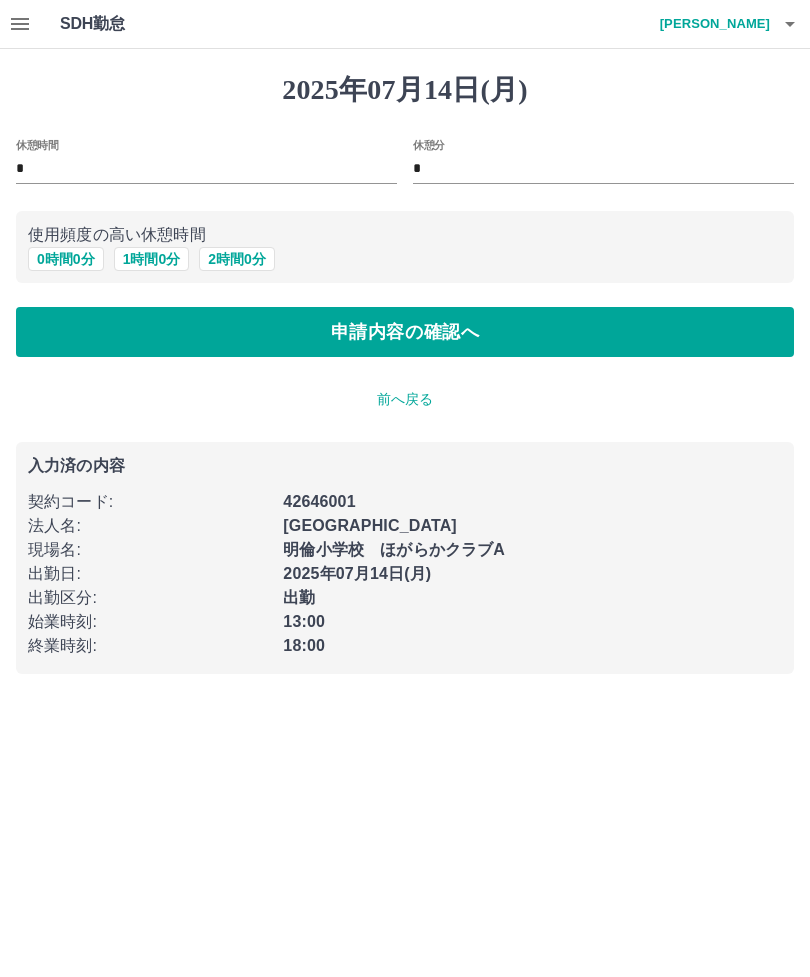 click on "申請内容の確認へ" at bounding box center (405, 332) 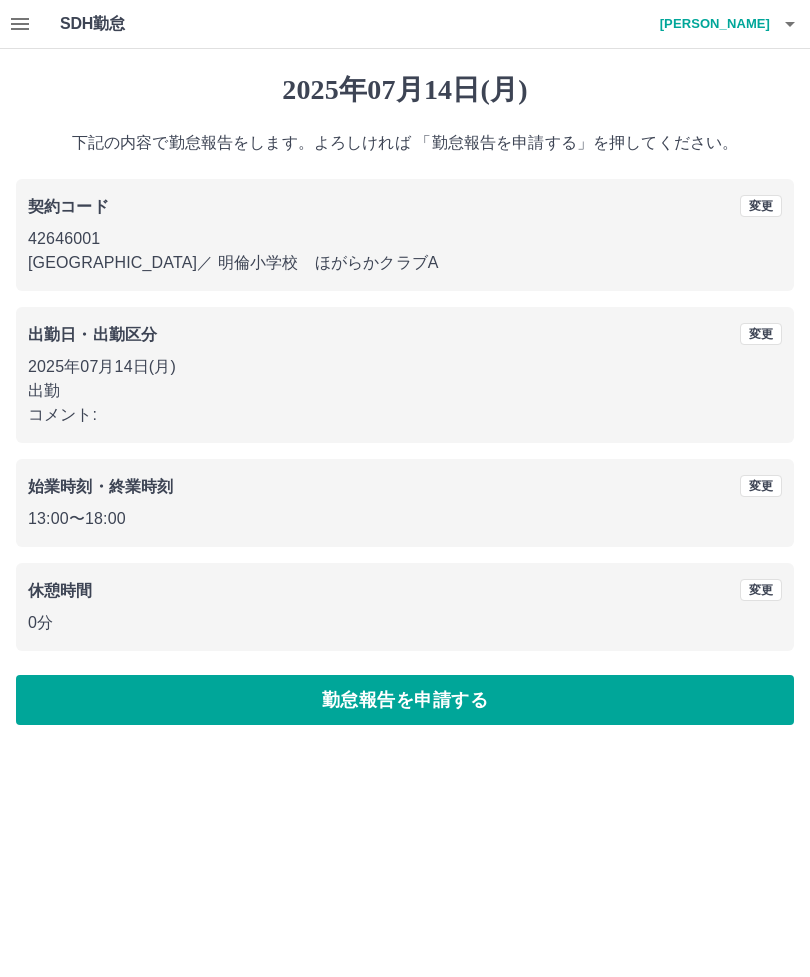 click on "勤怠報告を申請する" at bounding box center (405, 700) 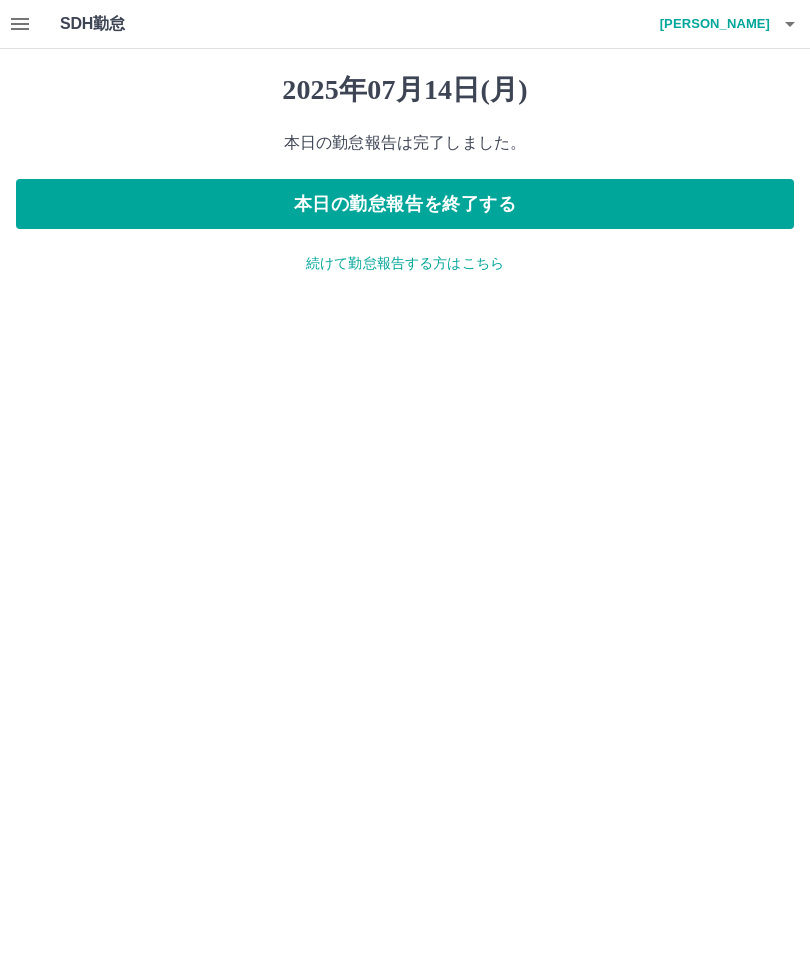 click on "[PERSON_NAME]" at bounding box center [710, 24] 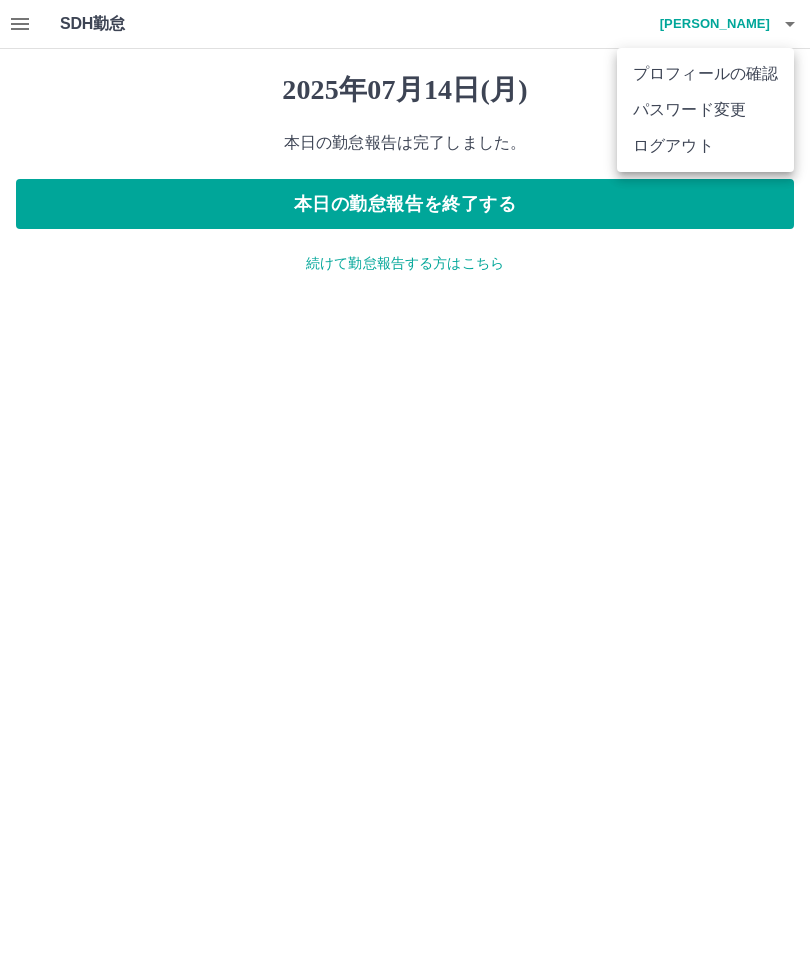 click on "ログアウト" at bounding box center (705, 146) 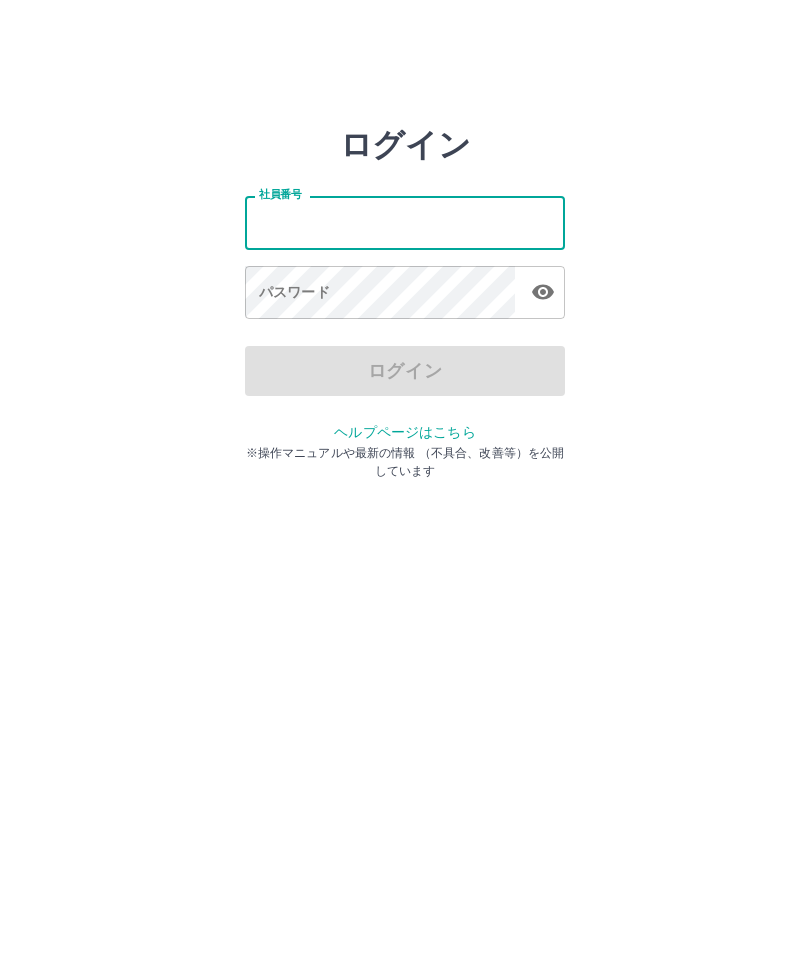 scroll, scrollTop: 0, scrollLeft: 0, axis: both 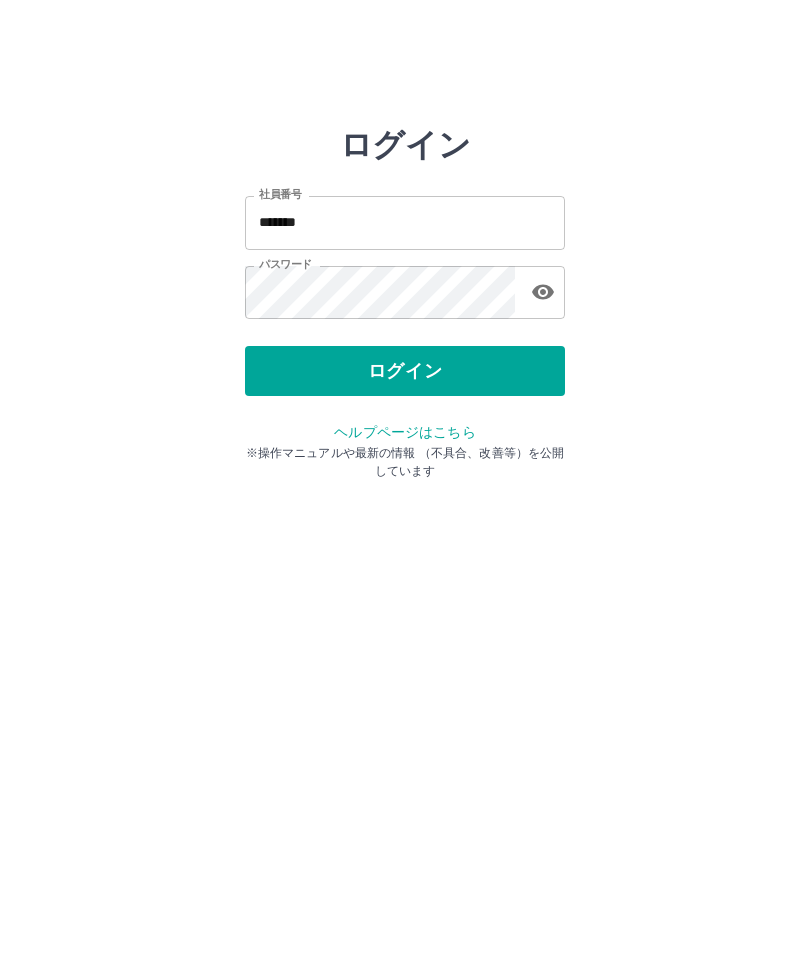 click on "ログイン" at bounding box center (405, 371) 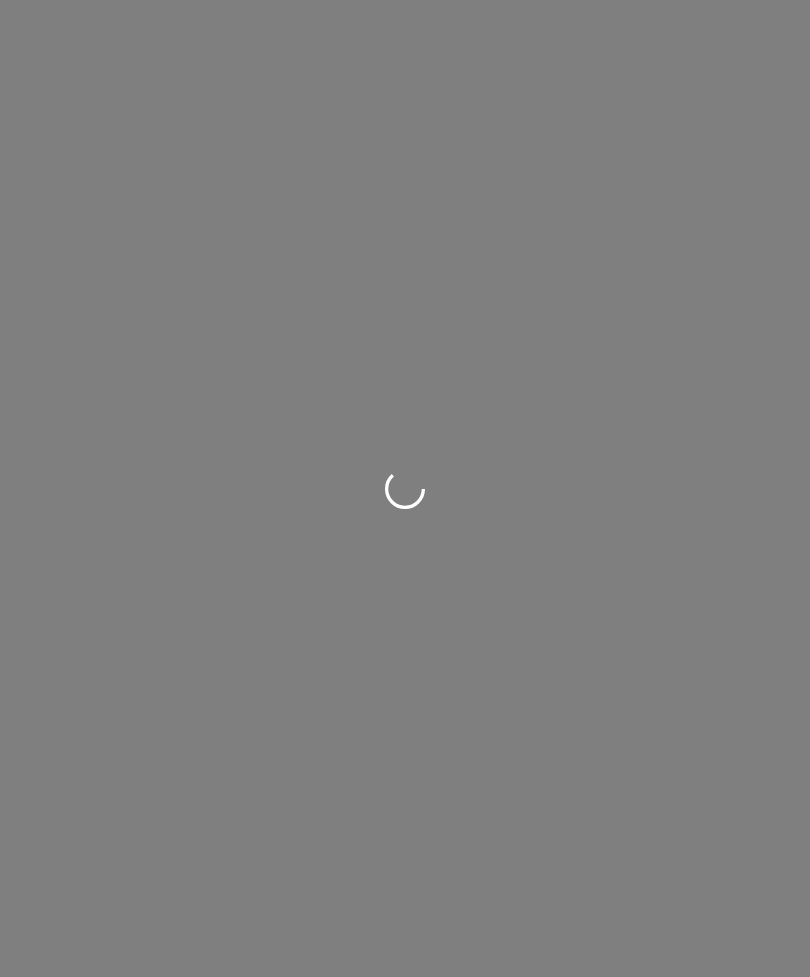 scroll, scrollTop: 0, scrollLeft: 0, axis: both 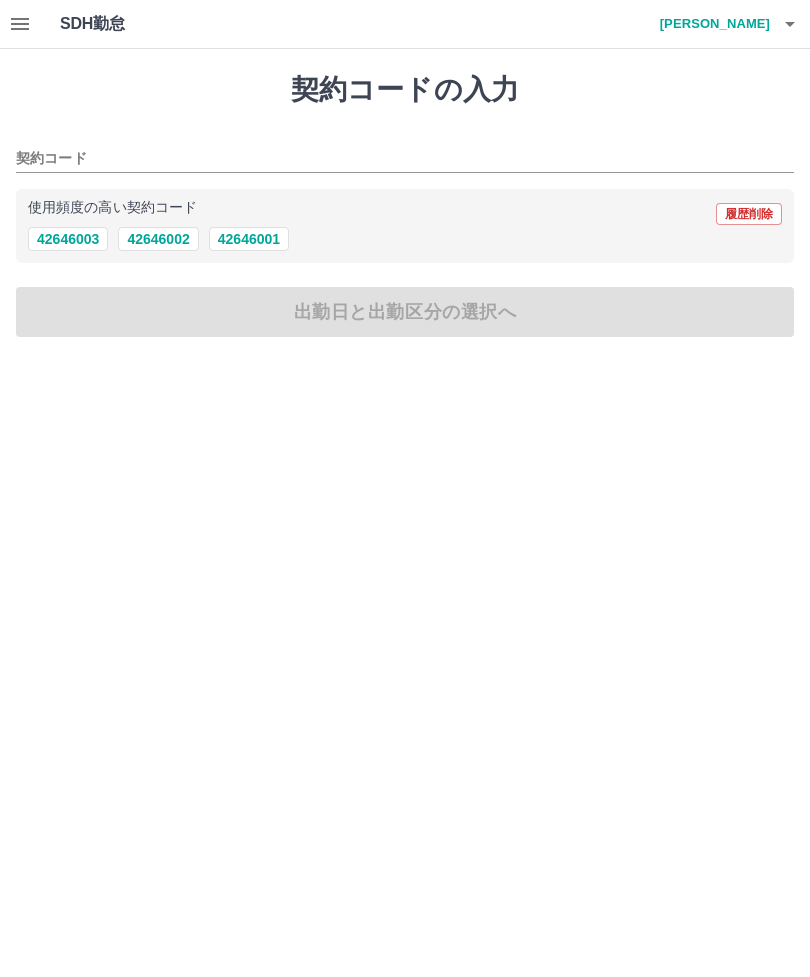 click on "42646001" at bounding box center [249, 239] 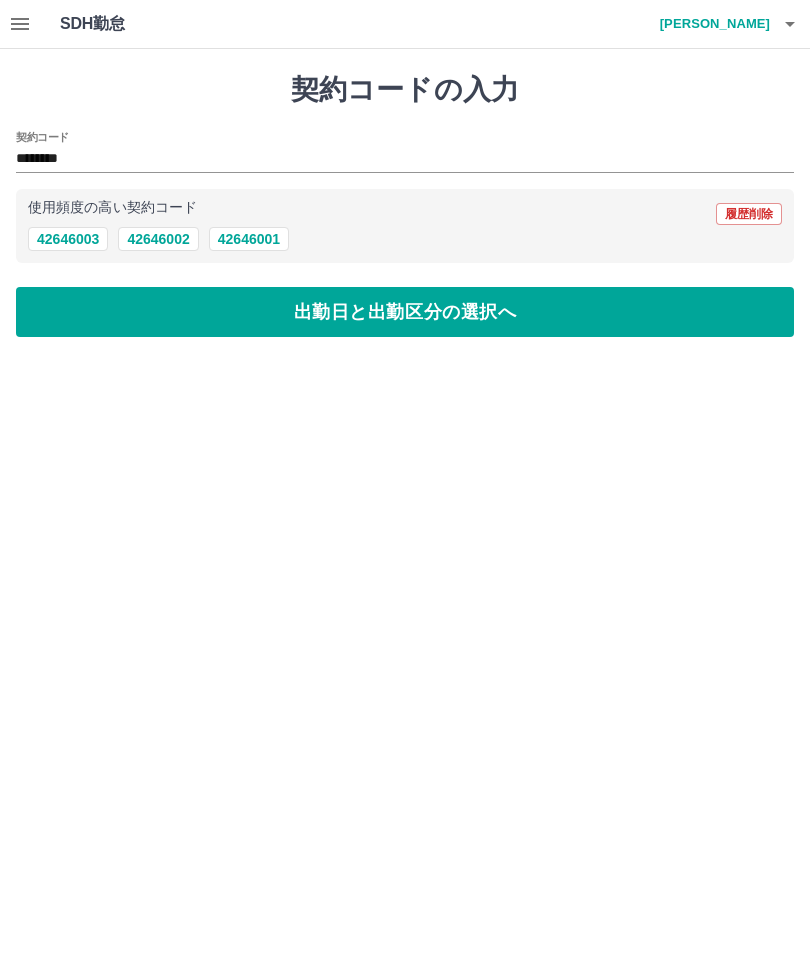 click on "出勤日と出勤区分の選択へ" at bounding box center [405, 312] 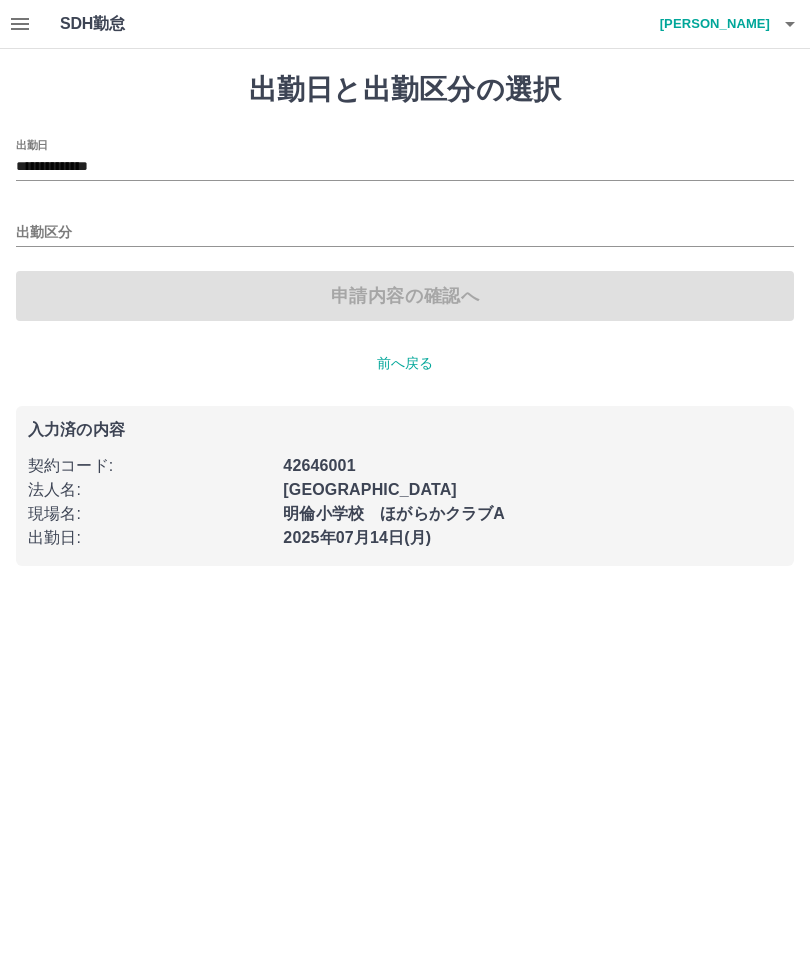 click on "出勤区分" at bounding box center (405, 233) 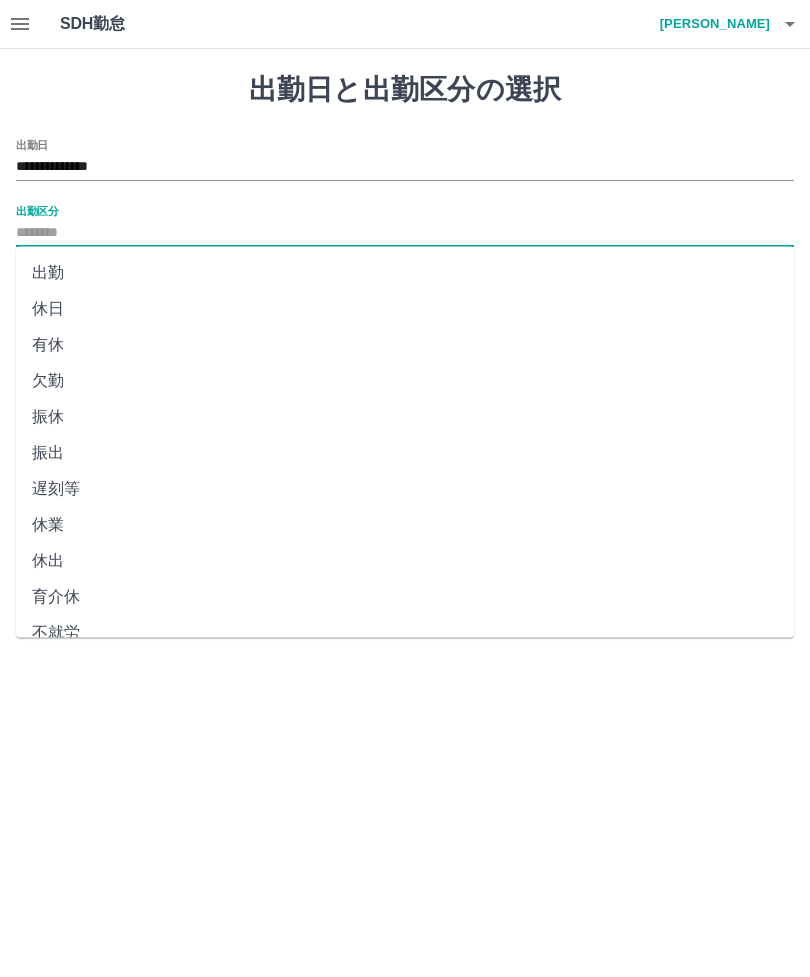 click on "出勤" at bounding box center (405, 273) 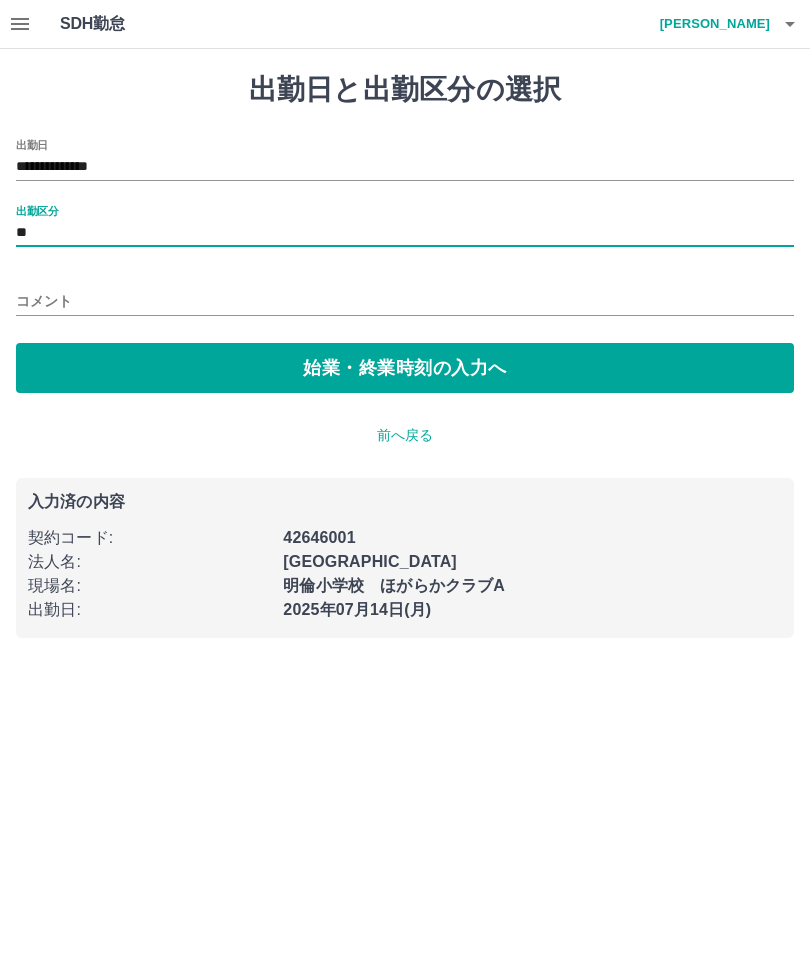 type on "**" 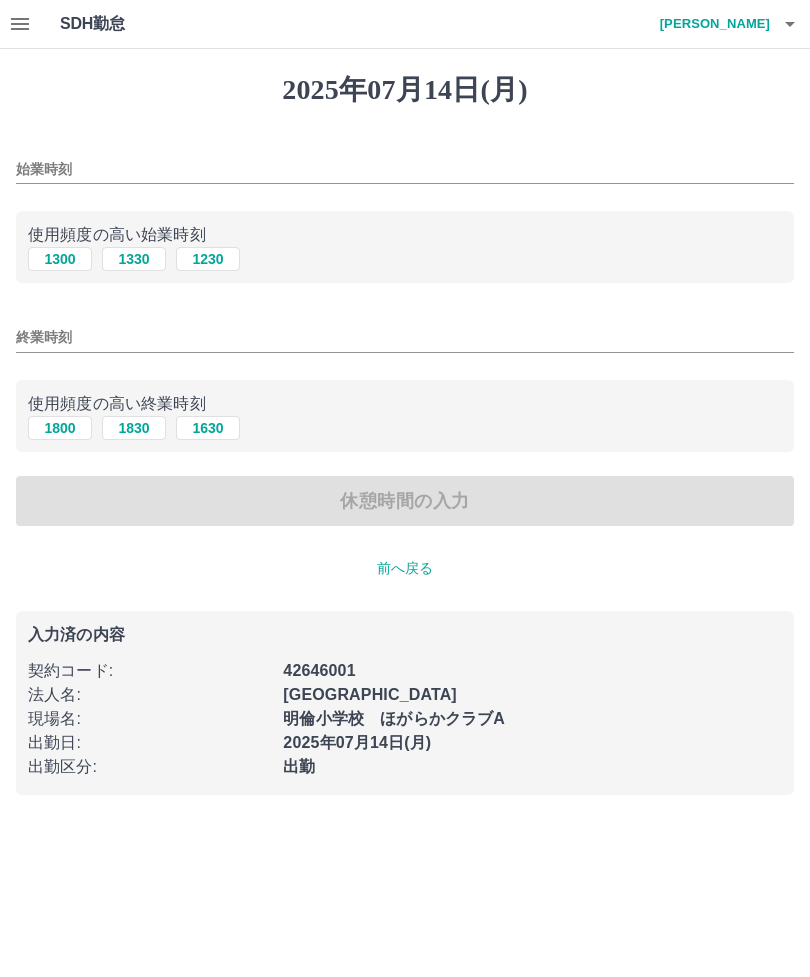 click on "1300" at bounding box center [60, 259] 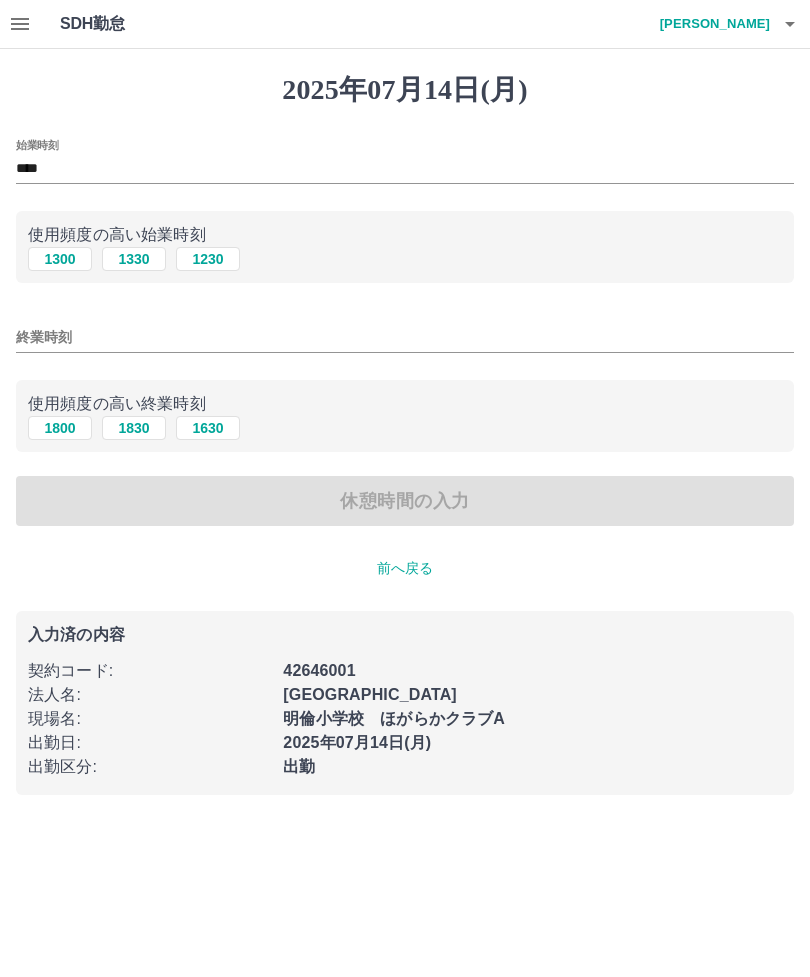 click on "1800" at bounding box center (60, 428) 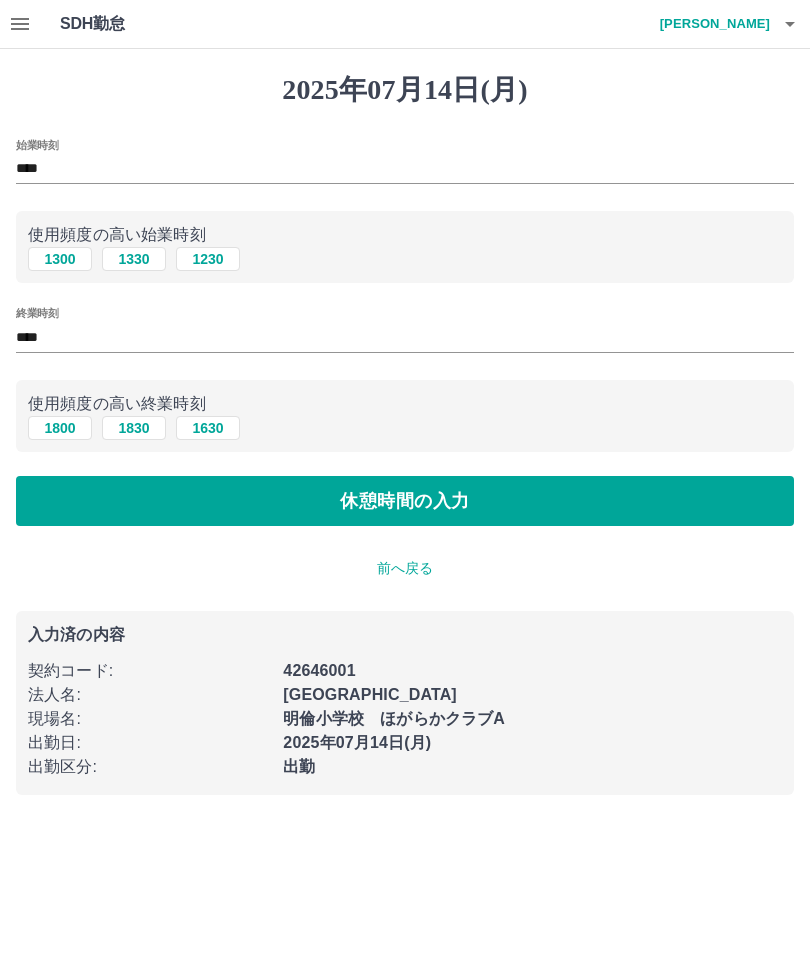 click on "休憩時間の入力" at bounding box center (405, 501) 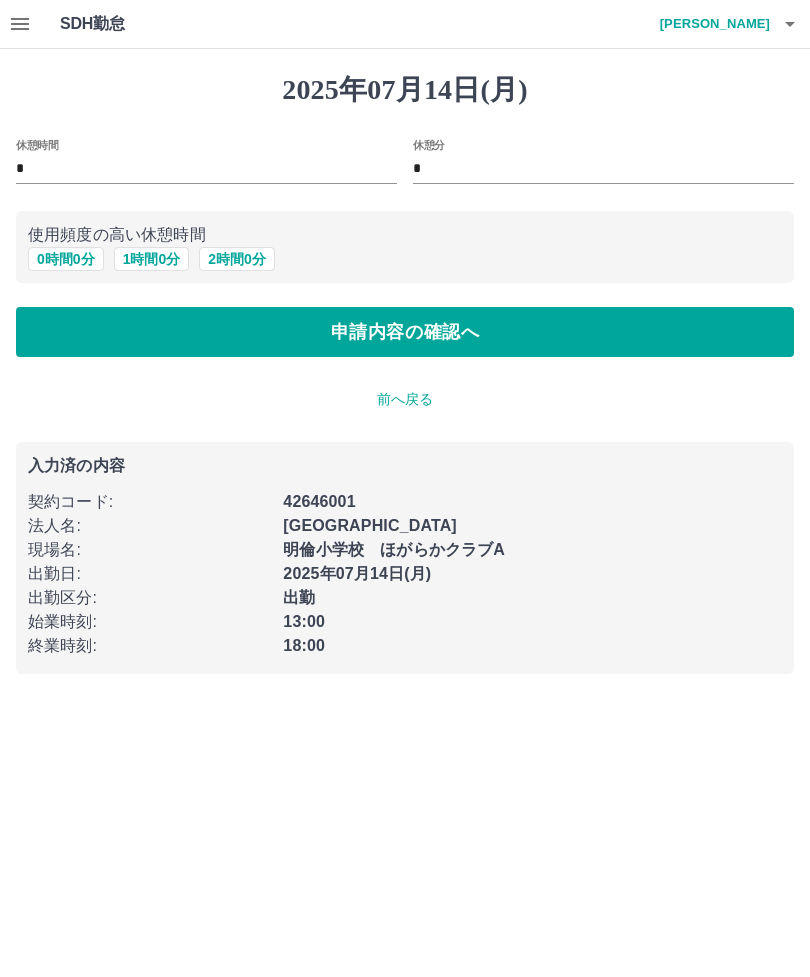 click on "申請内容の確認へ" at bounding box center [405, 332] 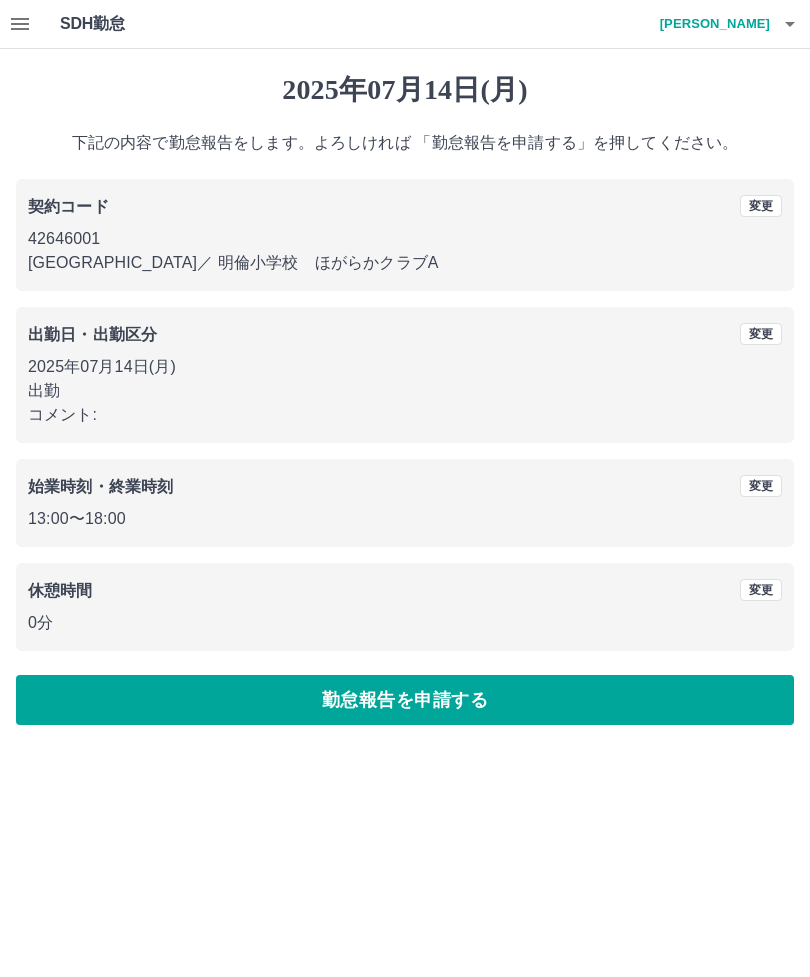 click on "勤怠報告を申請する" at bounding box center (405, 700) 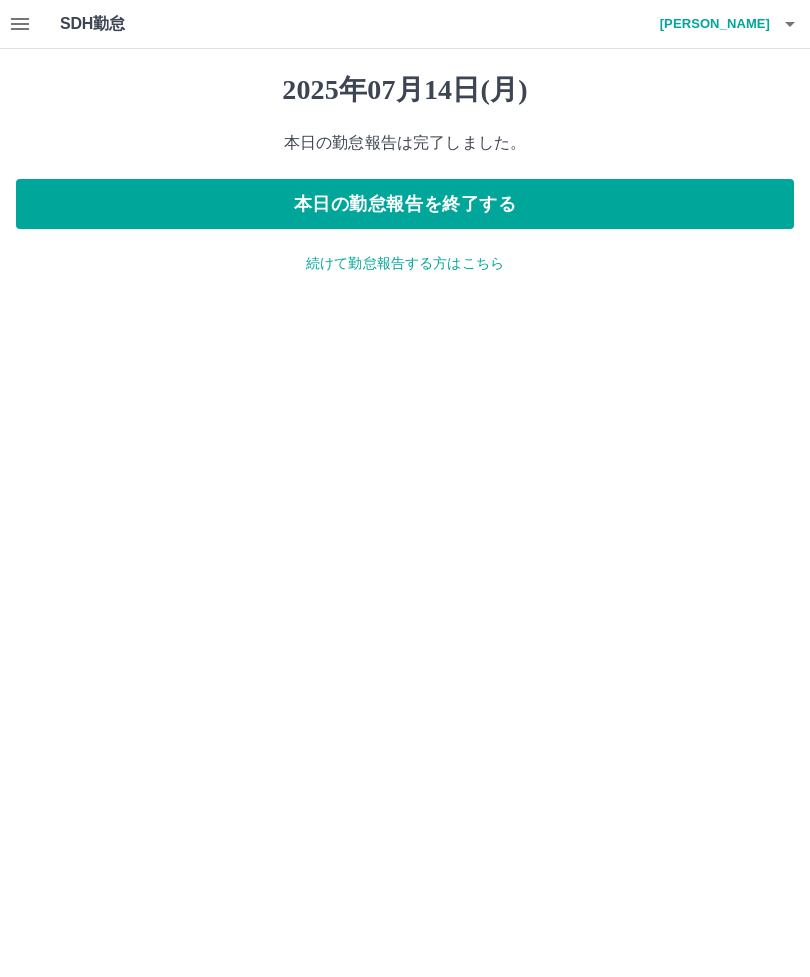 click on "[PERSON_NAME]" at bounding box center [710, 24] 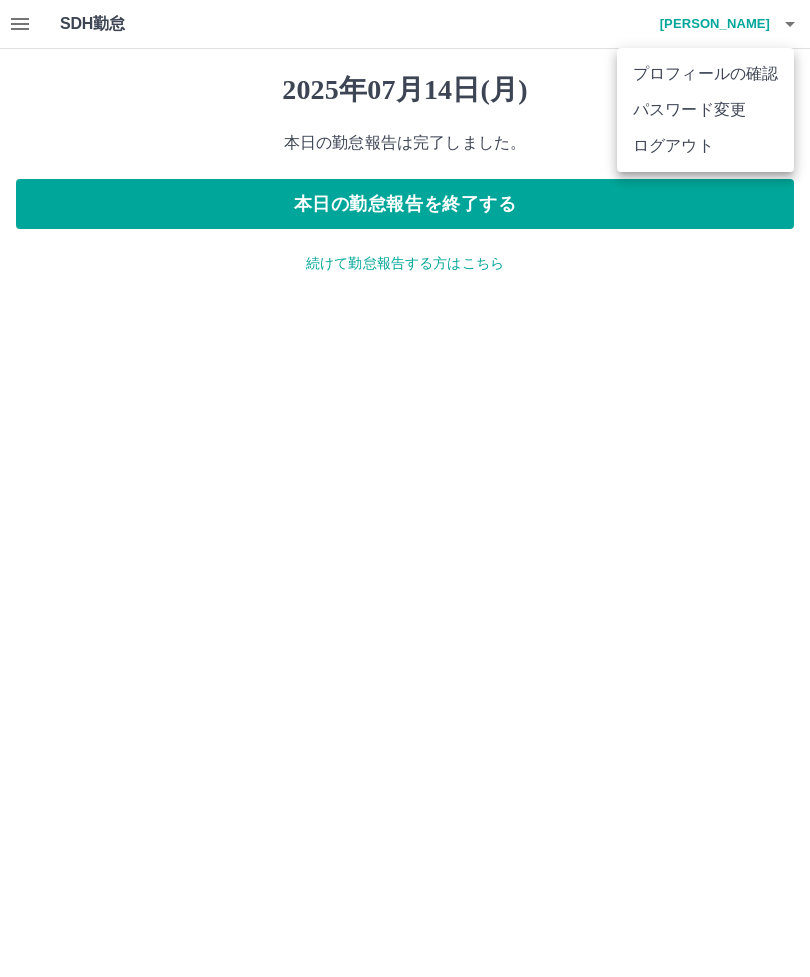 click on "ログアウト" at bounding box center (705, 146) 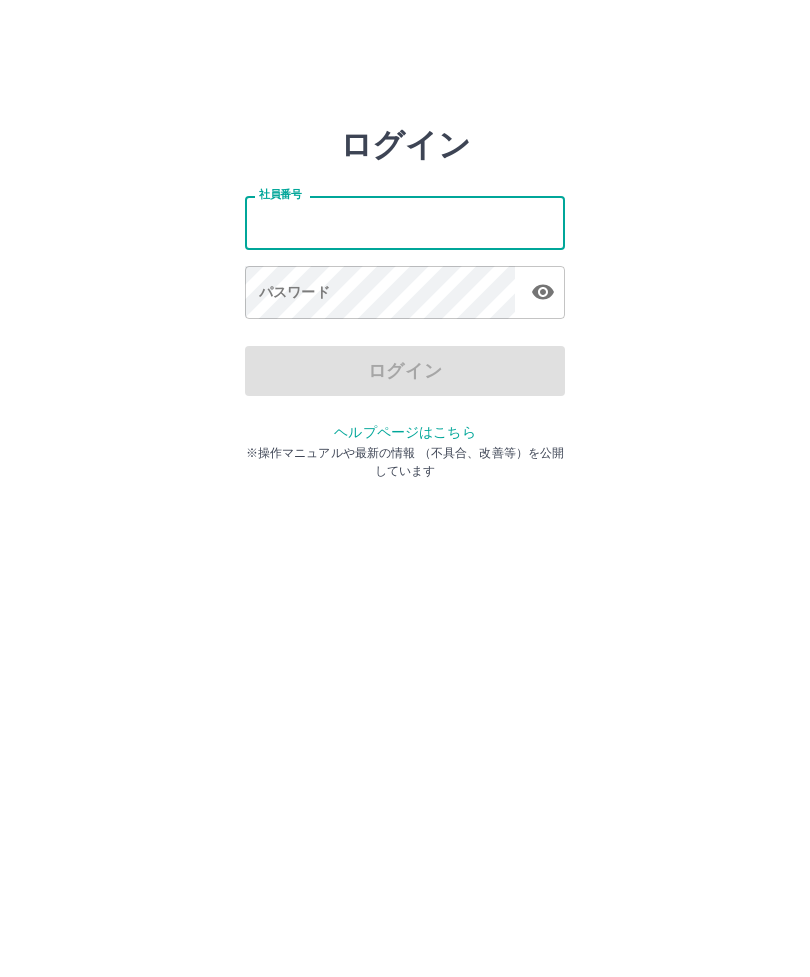 scroll, scrollTop: 0, scrollLeft: 0, axis: both 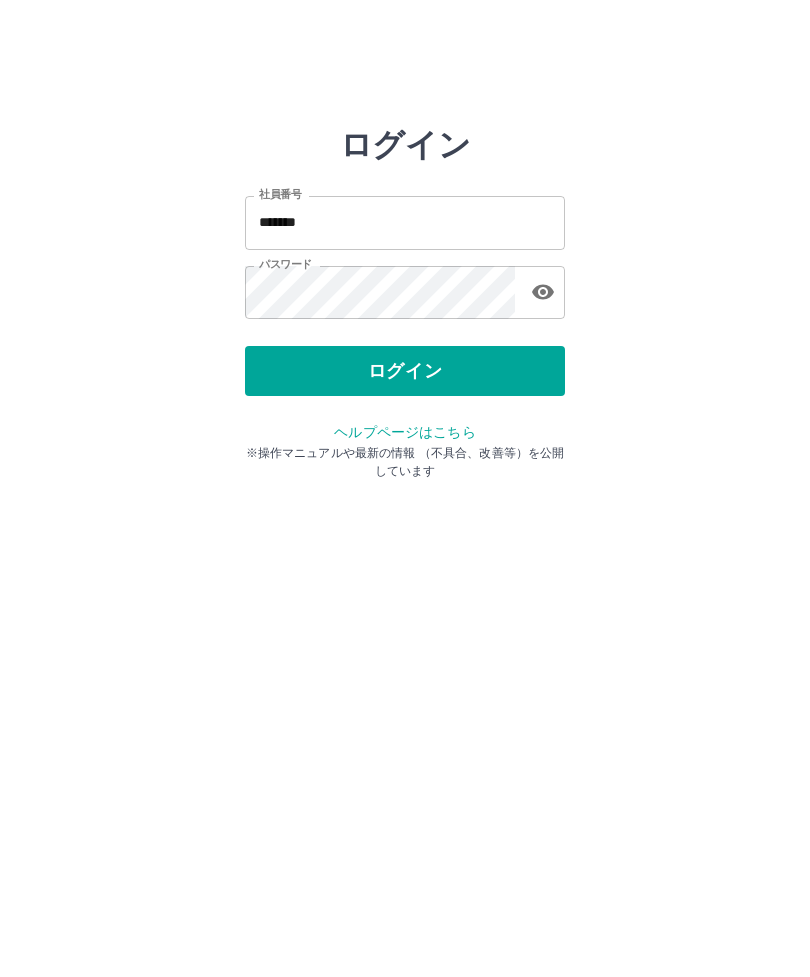click on "ログイン" at bounding box center [405, 371] 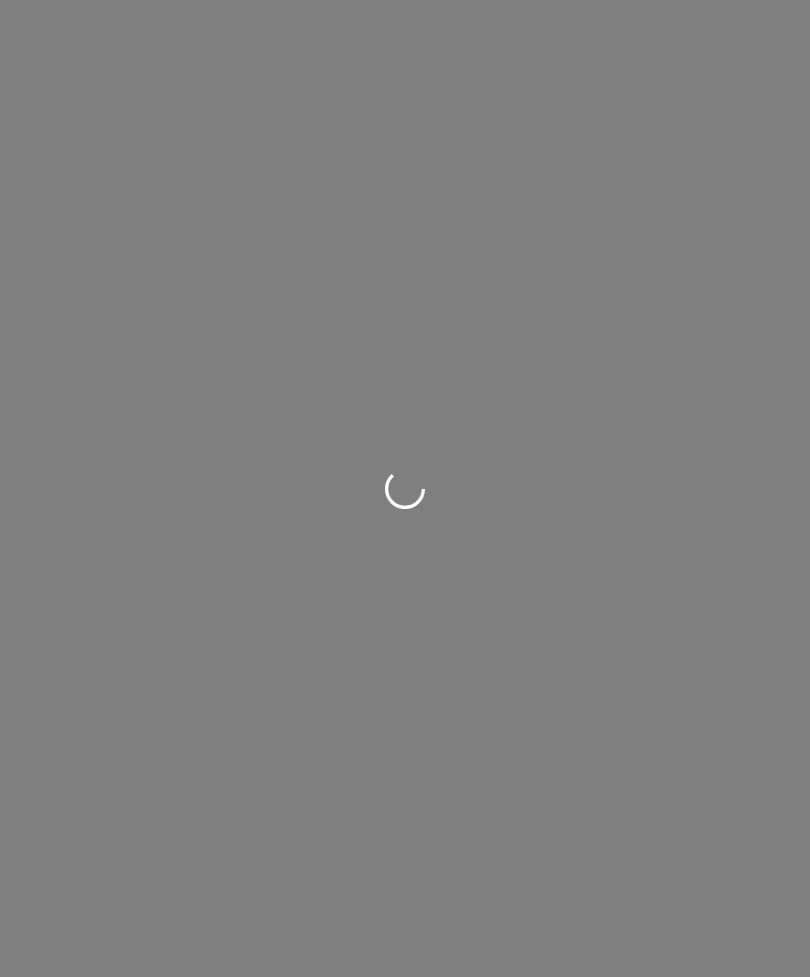 scroll, scrollTop: 0, scrollLeft: 0, axis: both 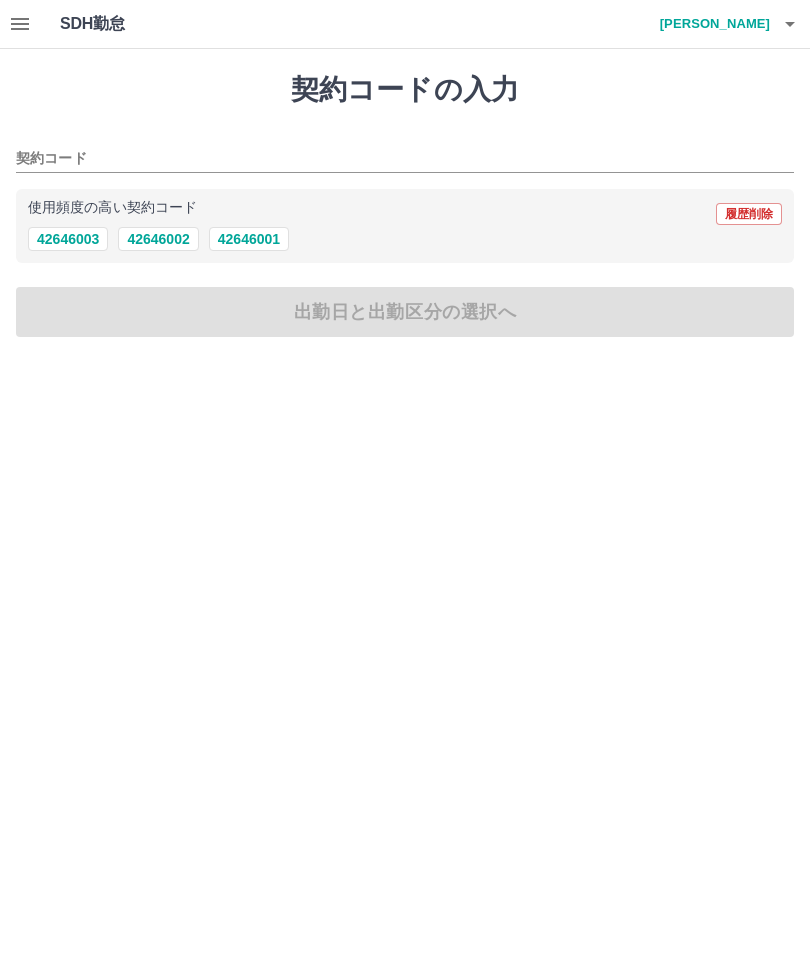 click on "42646001" at bounding box center [249, 239] 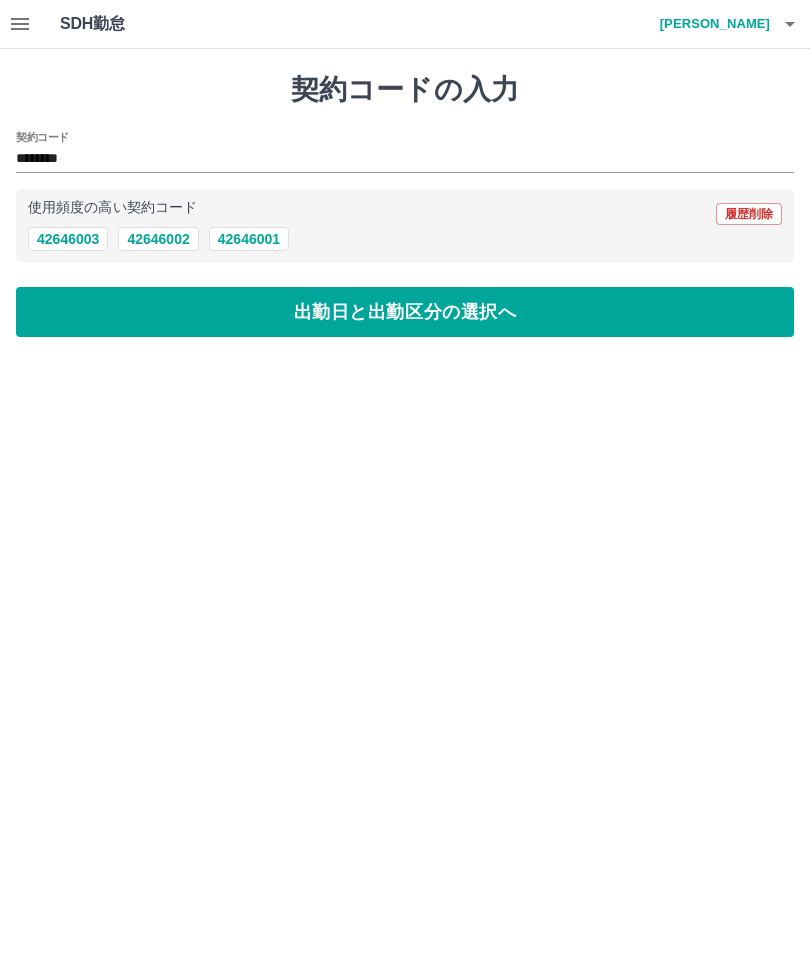 click on "出勤日と出勤区分の選択へ" at bounding box center (405, 312) 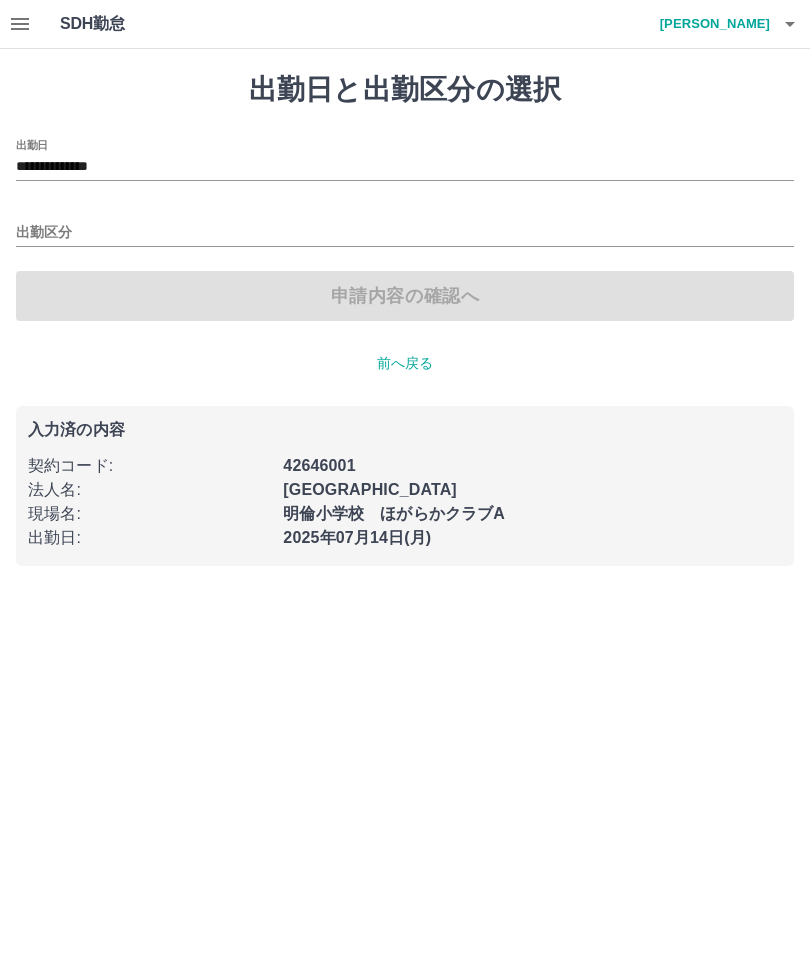 click on "出勤区分" at bounding box center (405, 233) 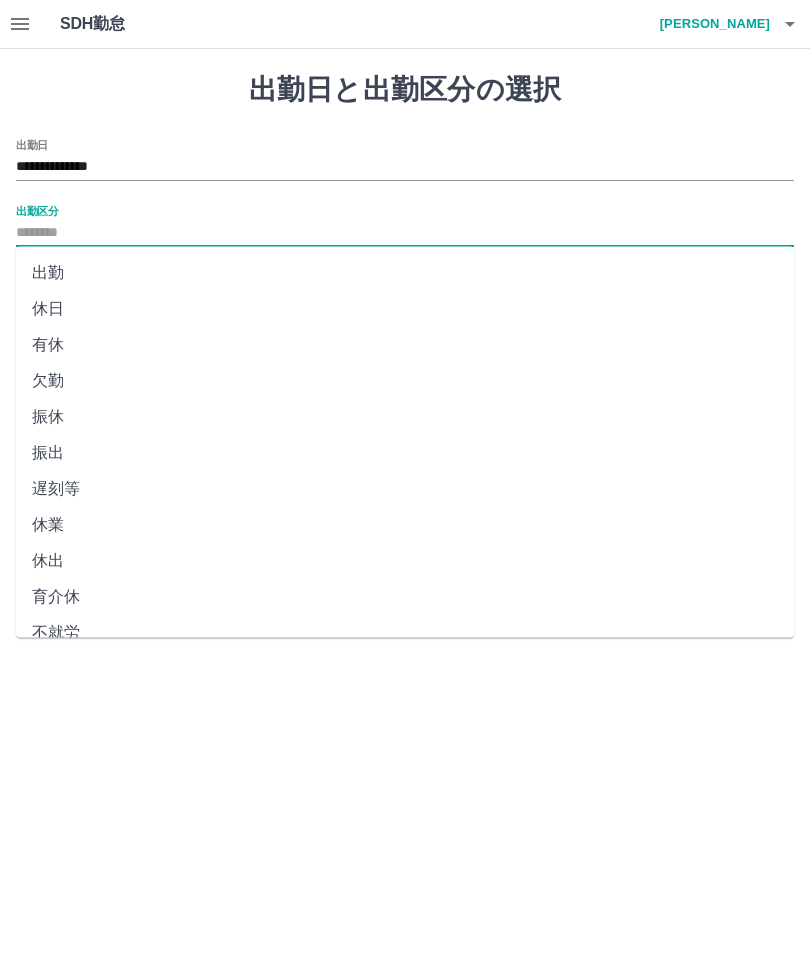 click on "出勤" at bounding box center [405, 273] 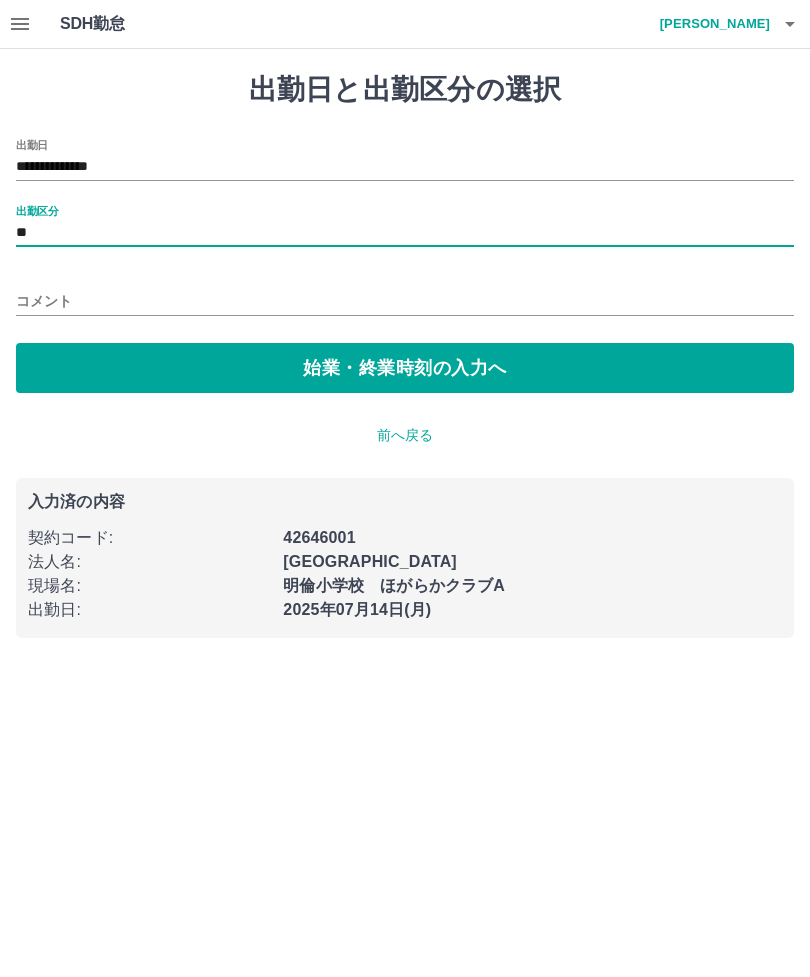 click on "始業・終業時刻の入力へ" at bounding box center [405, 368] 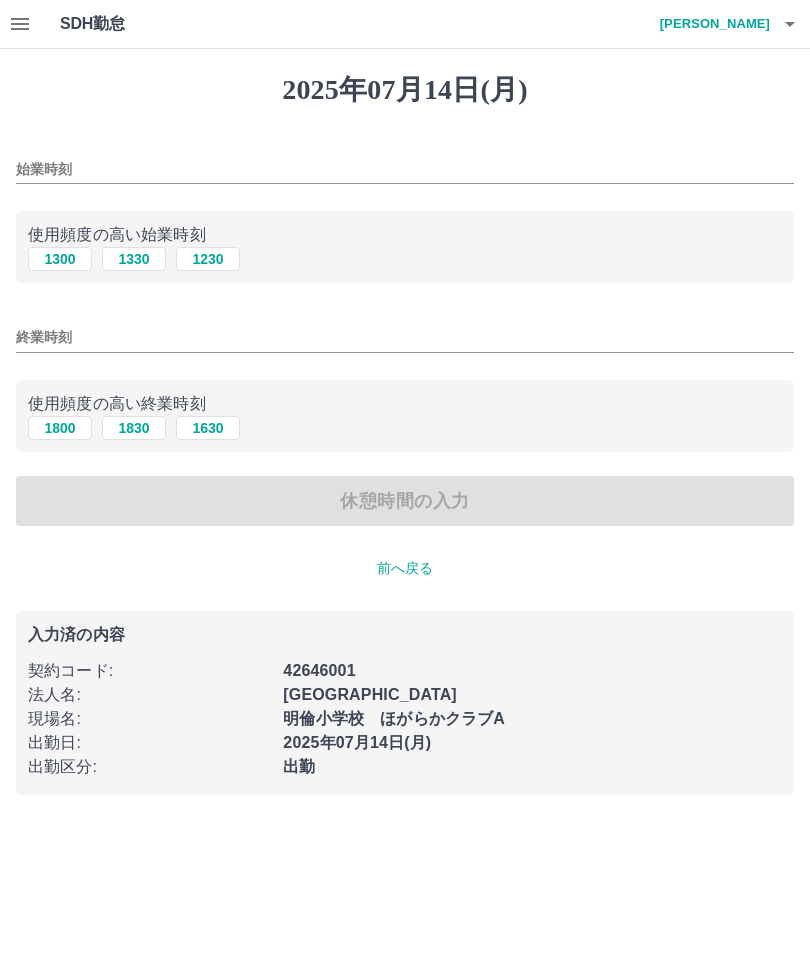 click on "1300" at bounding box center [60, 259] 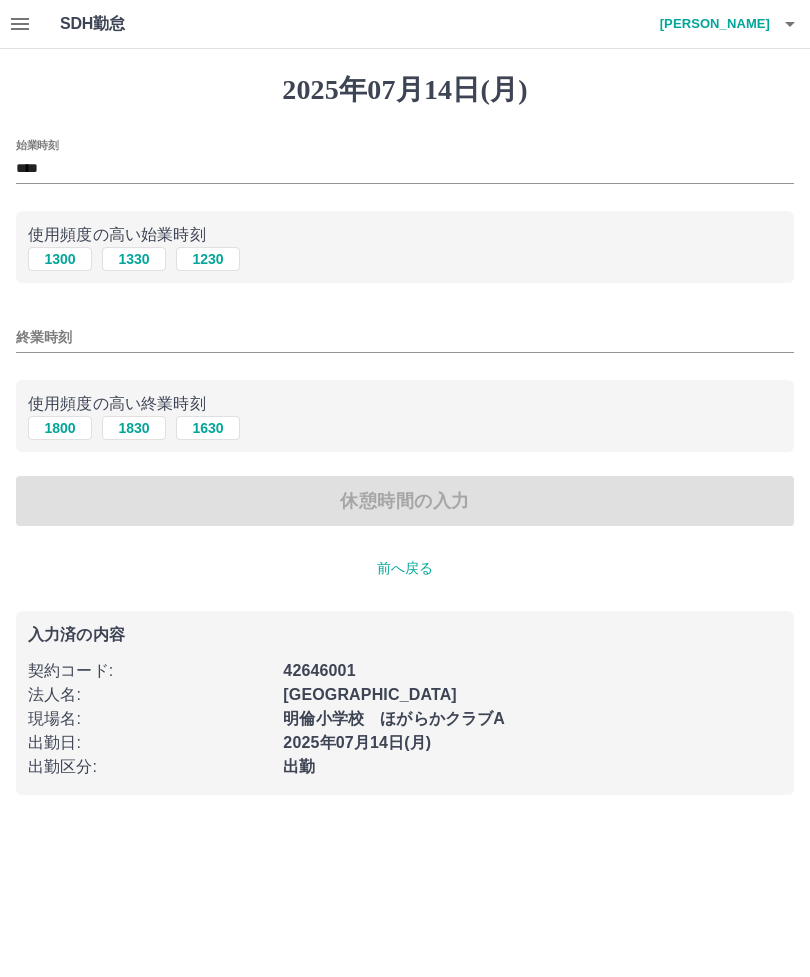 click on "1800" at bounding box center [60, 428] 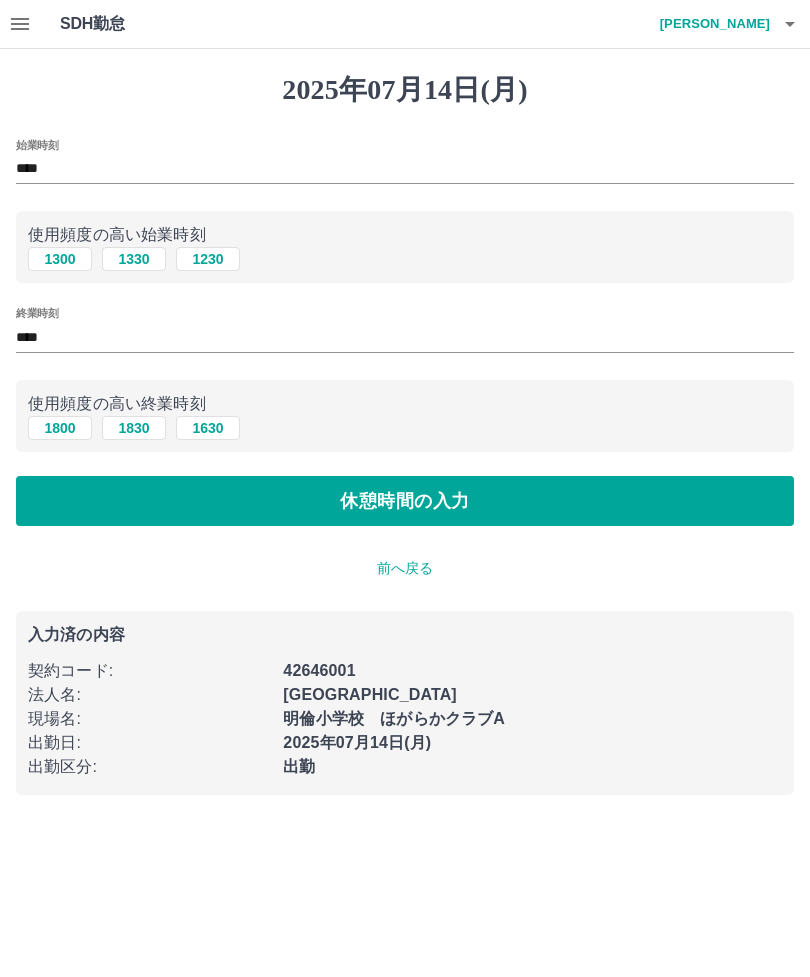 click on "休憩時間の入力" at bounding box center [405, 501] 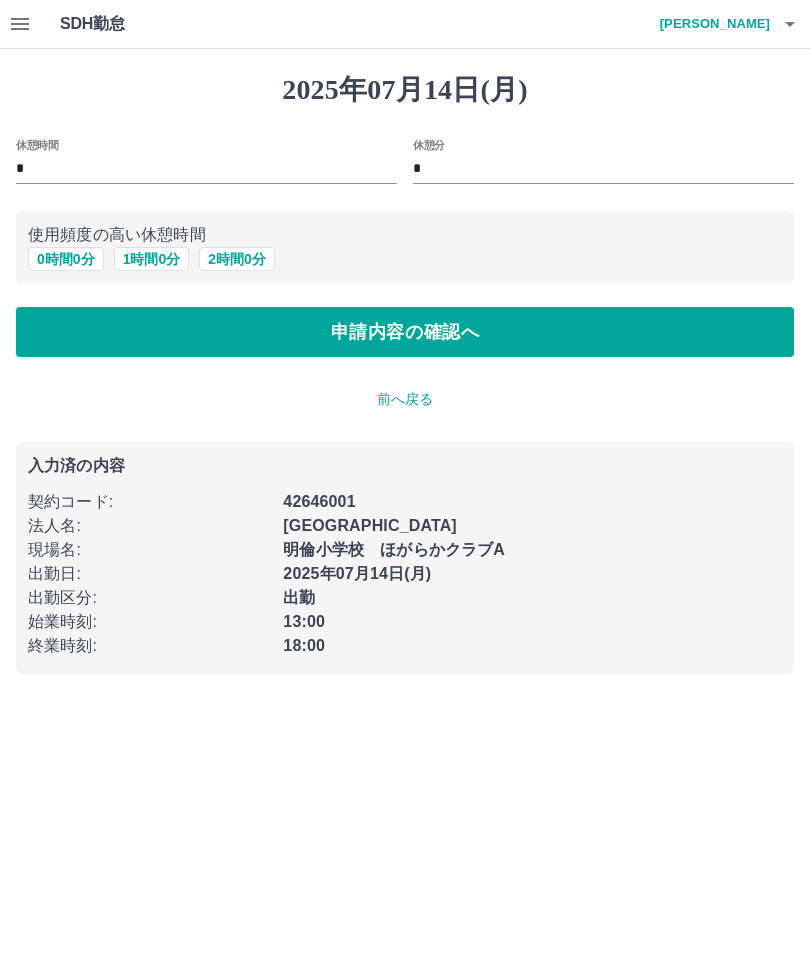 click on "申請内容の確認へ" at bounding box center (405, 332) 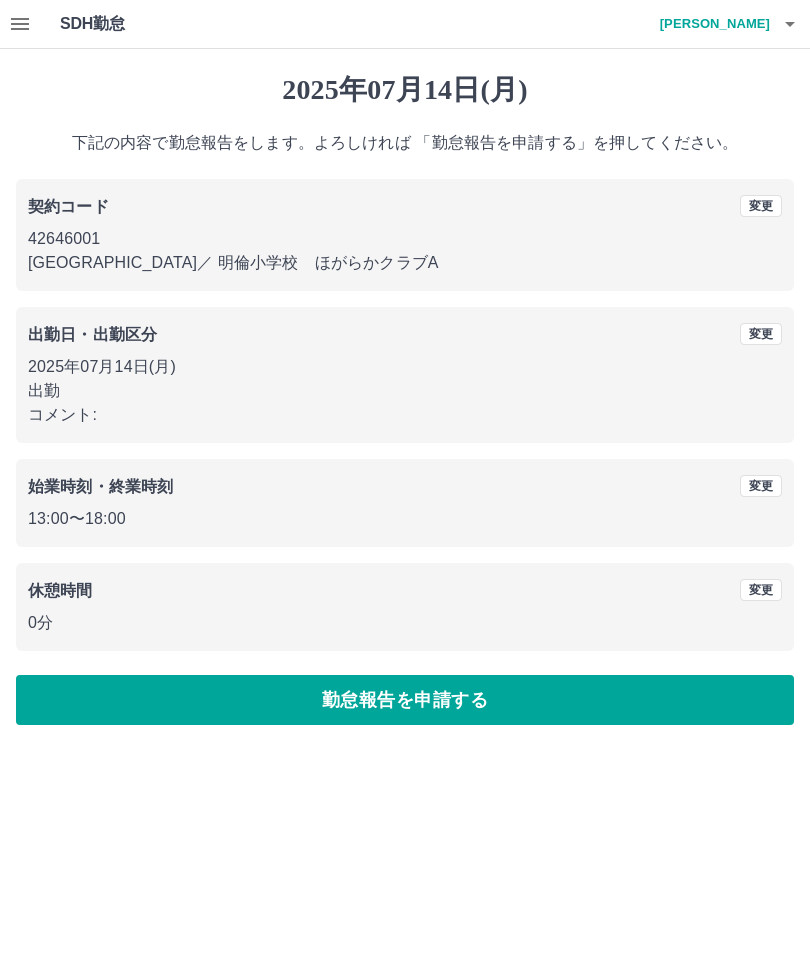 click on "勤怠報告を申請する" at bounding box center [405, 700] 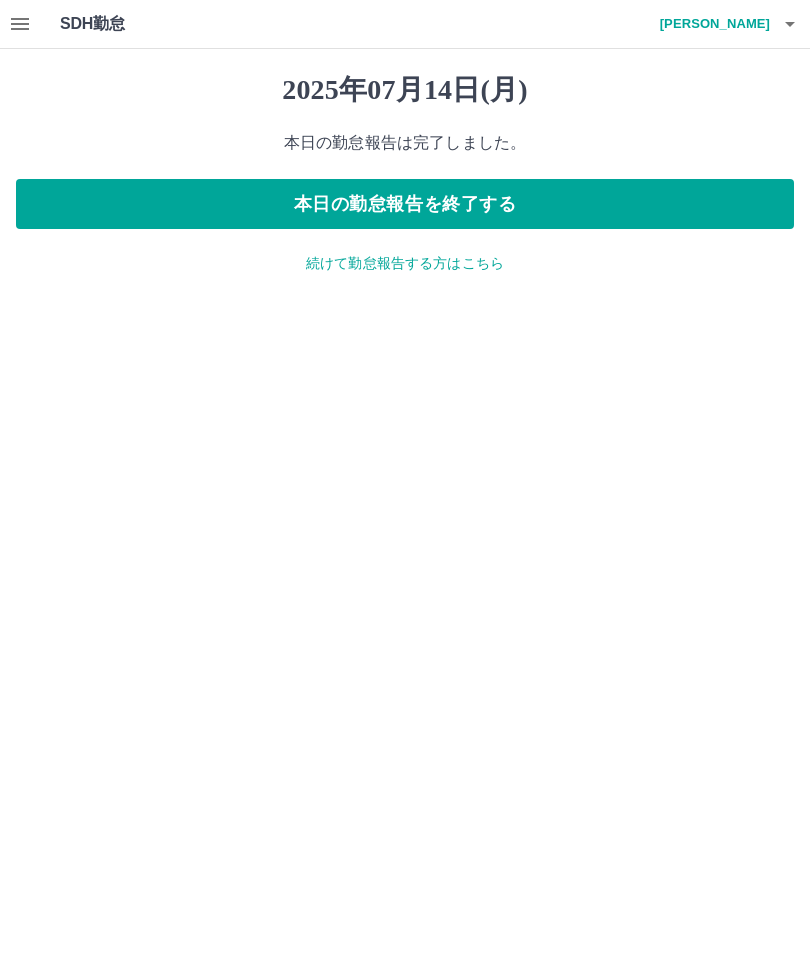 click on "[PERSON_NAME]" at bounding box center [710, 24] 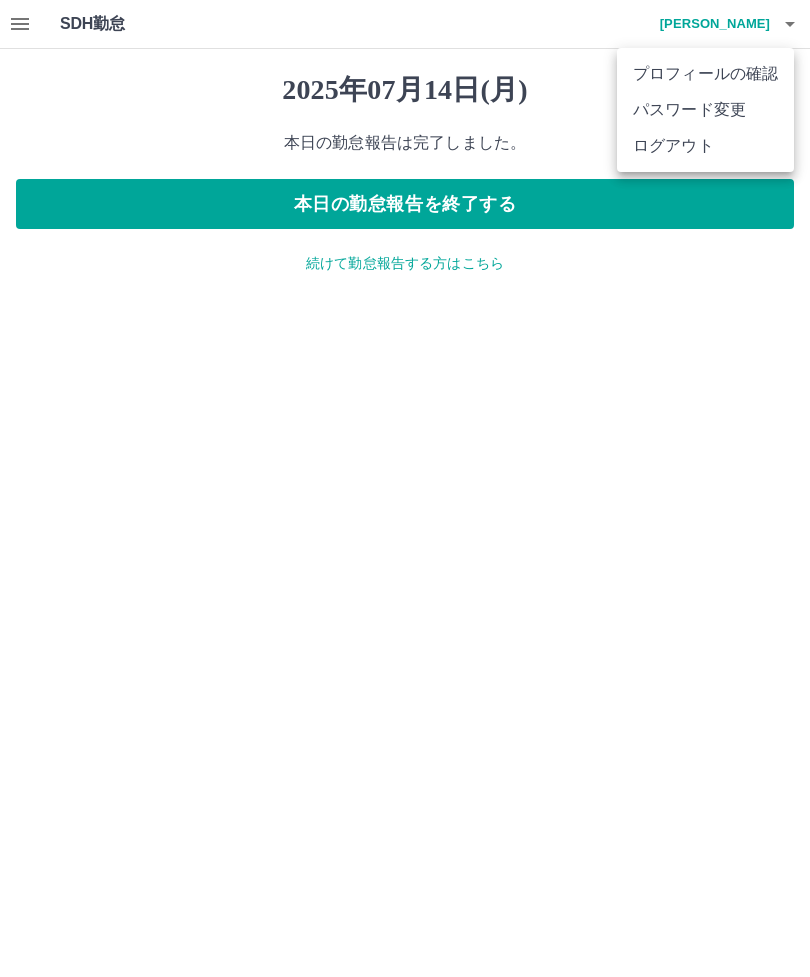 click on "ログアウト" at bounding box center (705, 146) 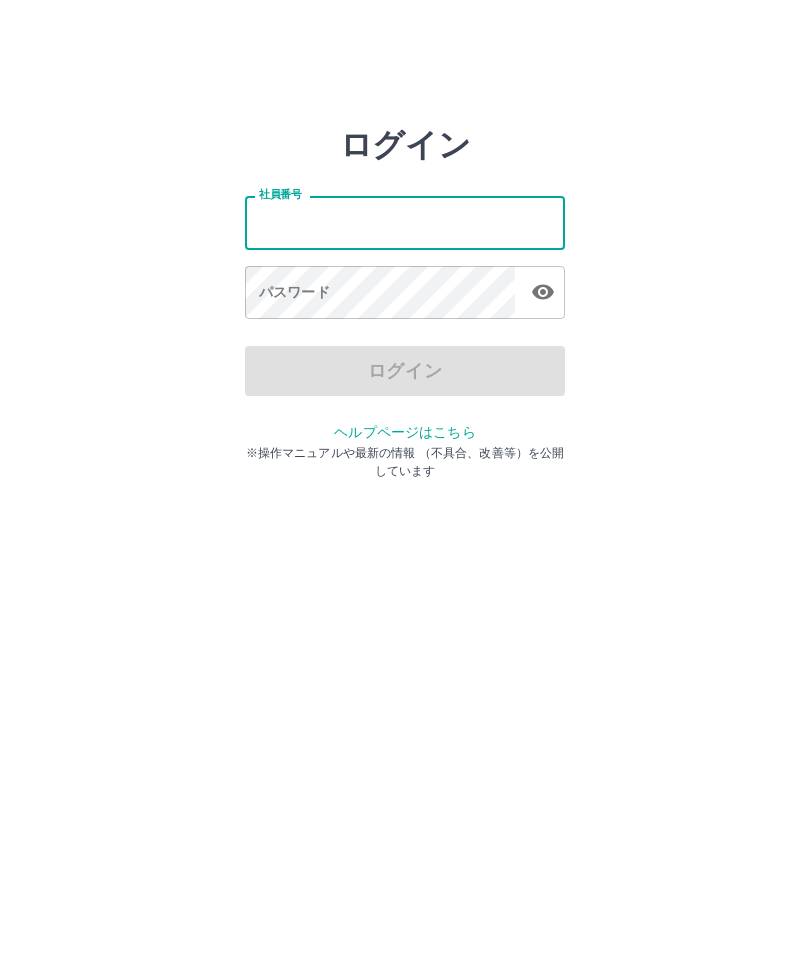 scroll, scrollTop: 0, scrollLeft: 0, axis: both 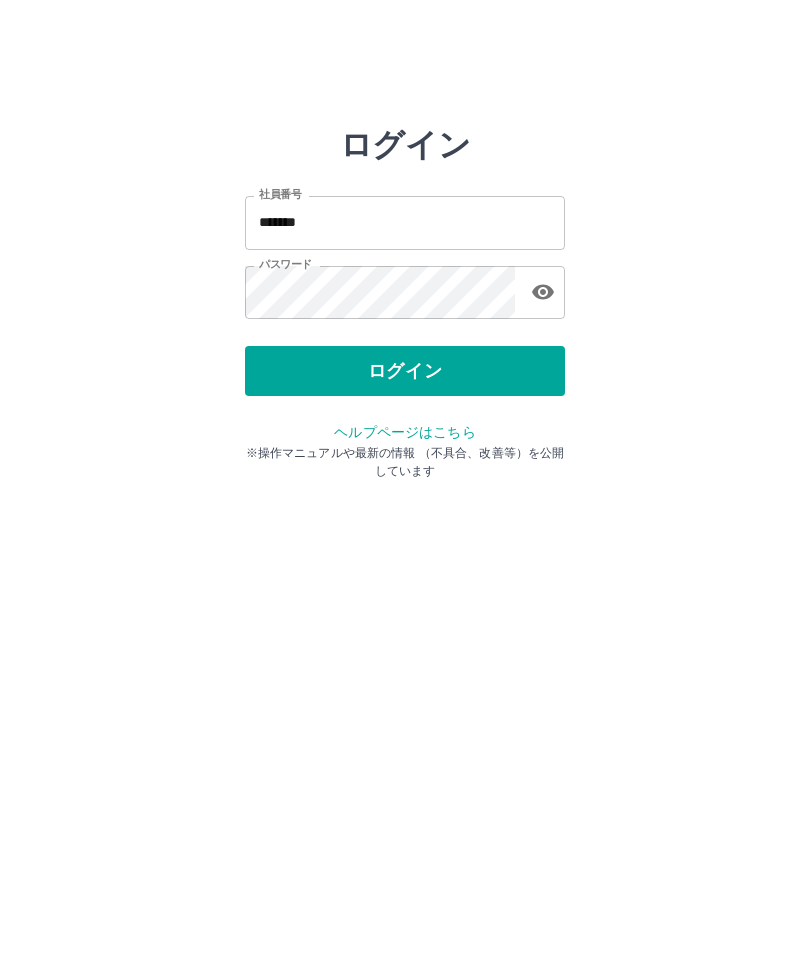 click on "ログイン" at bounding box center [405, 371] 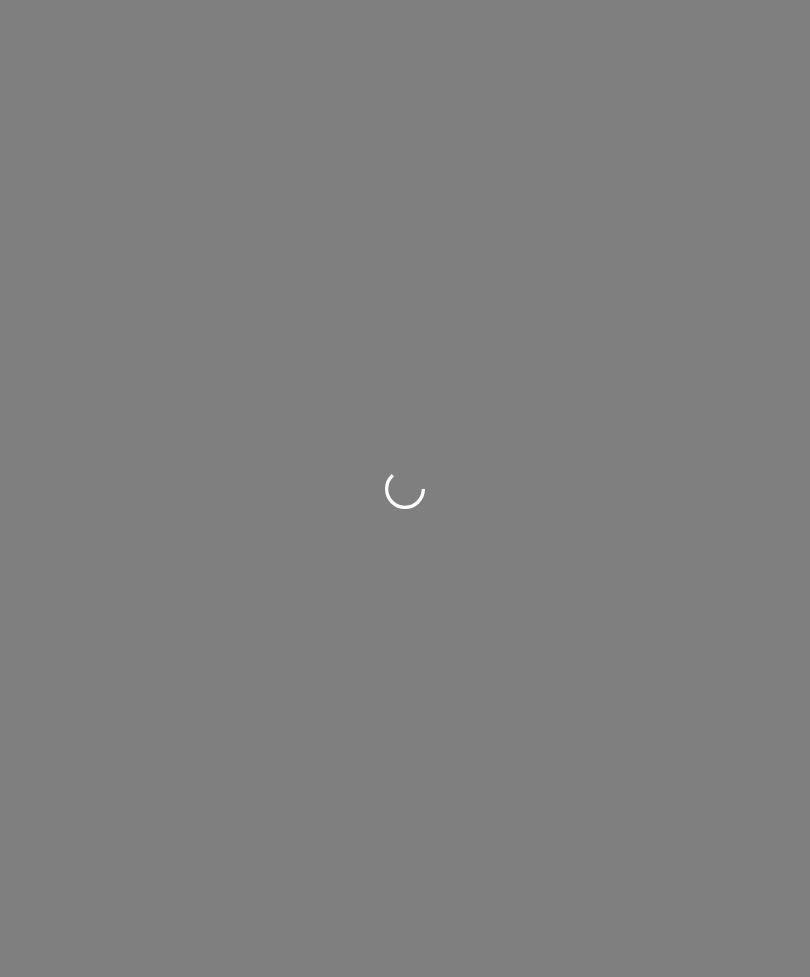 scroll, scrollTop: 0, scrollLeft: 0, axis: both 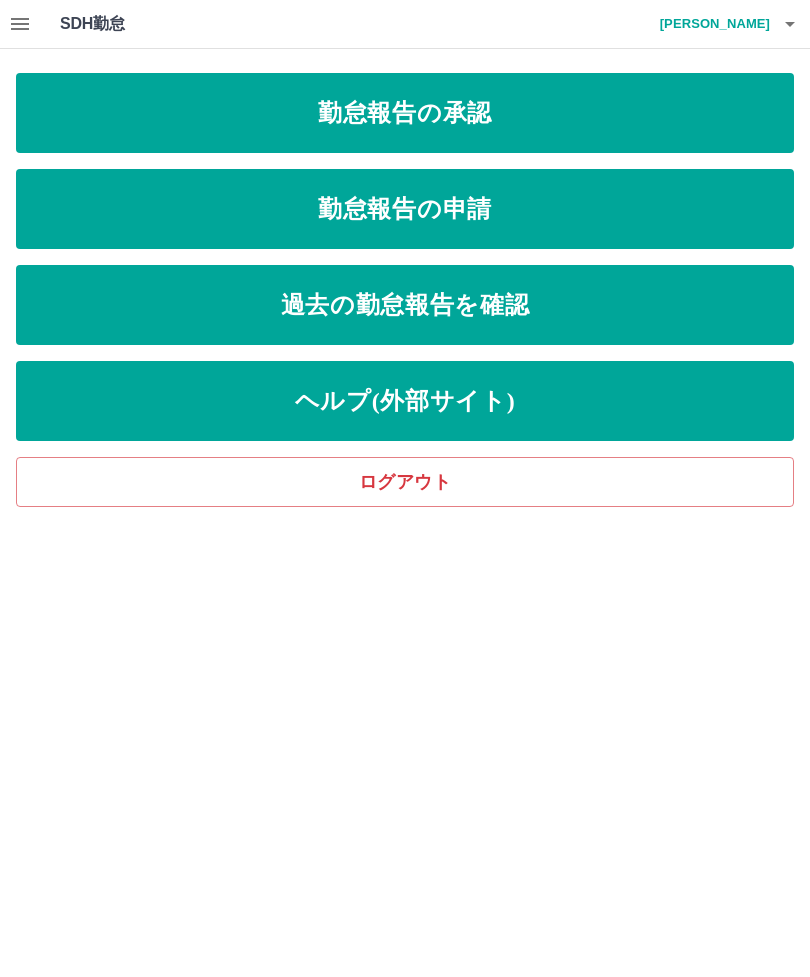 click on "勤怠報告の承認" at bounding box center [405, 113] 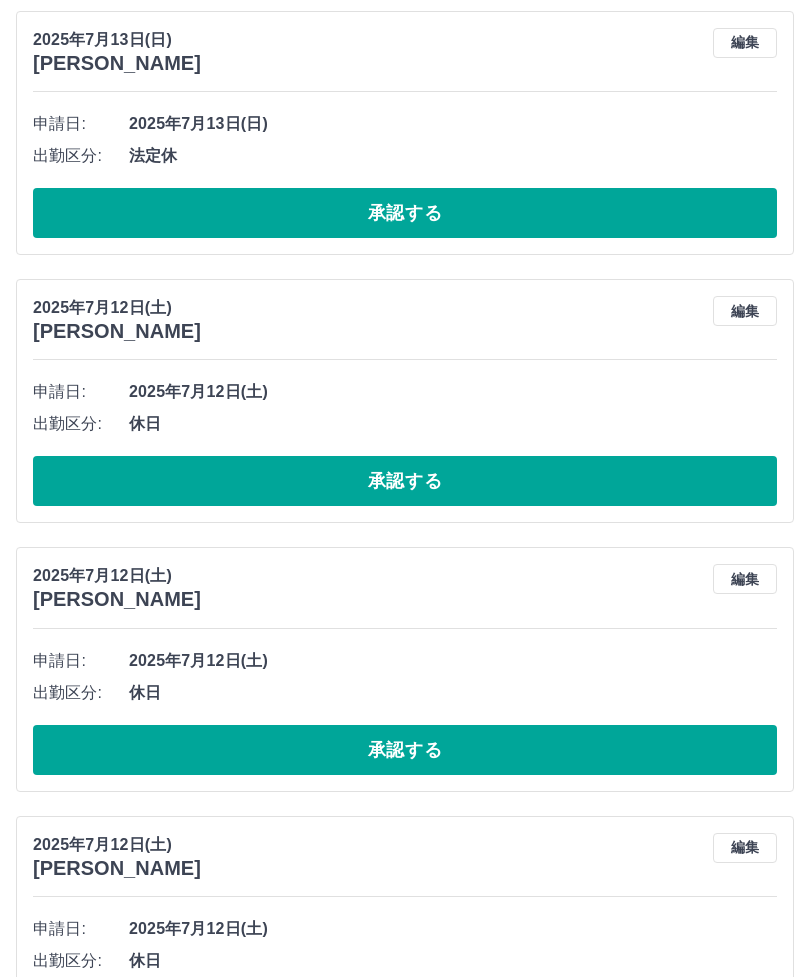 scroll, scrollTop: 2736, scrollLeft: 0, axis: vertical 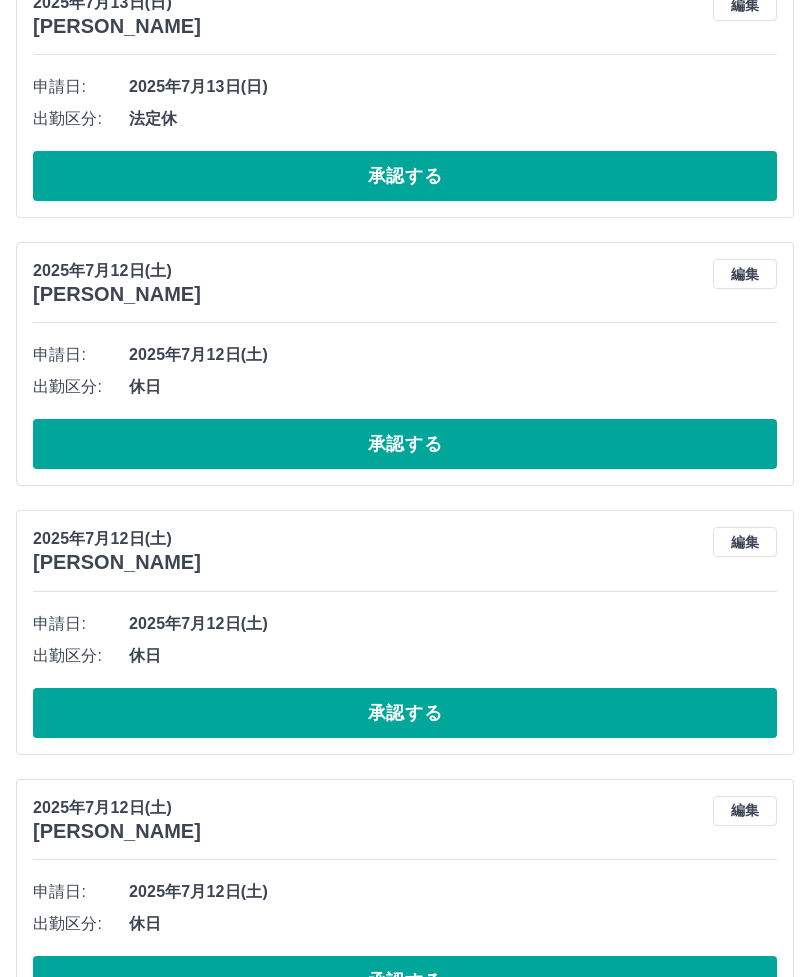 click on "承認する" at bounding box center [405, 981] 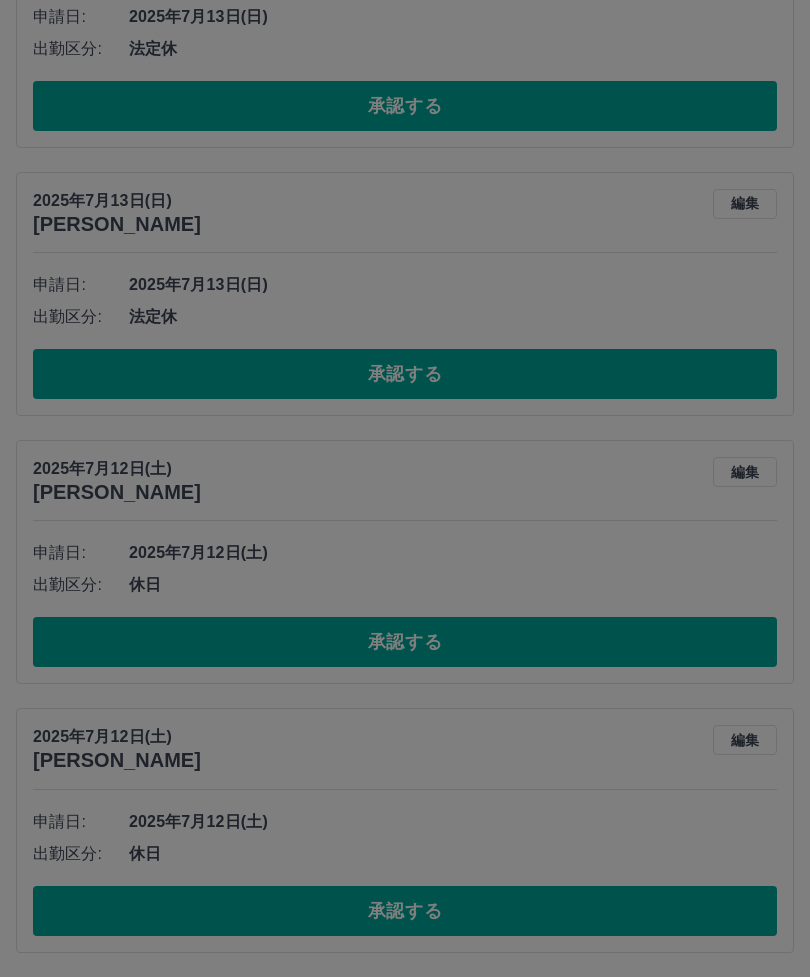 scroll, scrollTop: 2468, scrollLeft: 0, axis: vertical 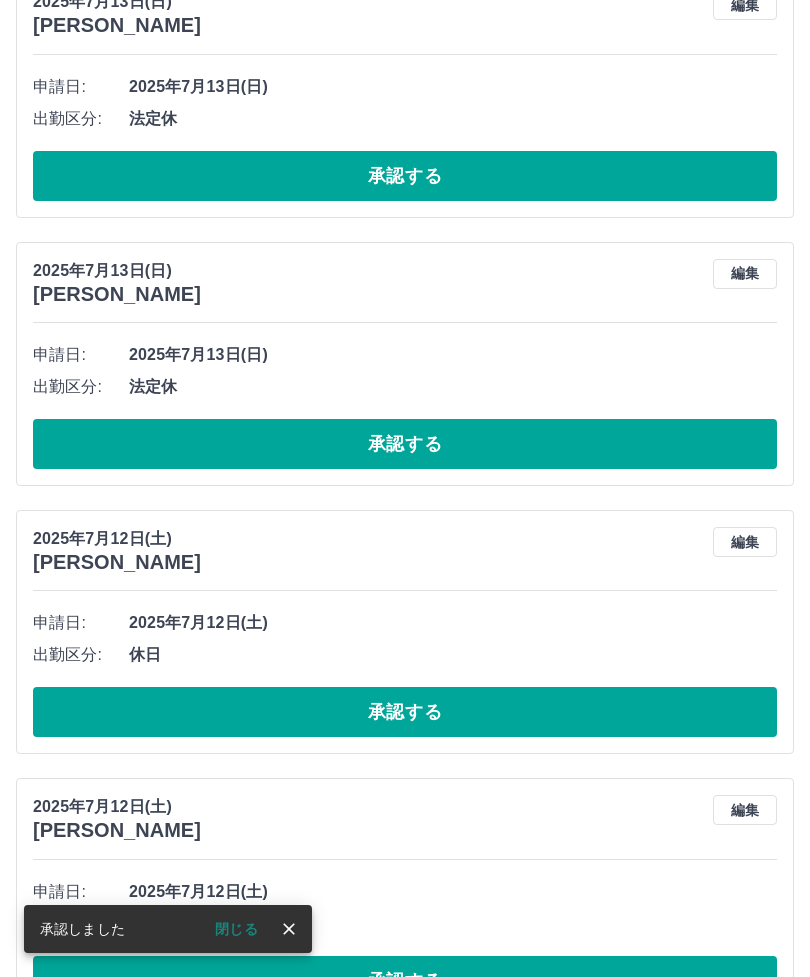 click on "承認する" at bounding box center (405, 712) 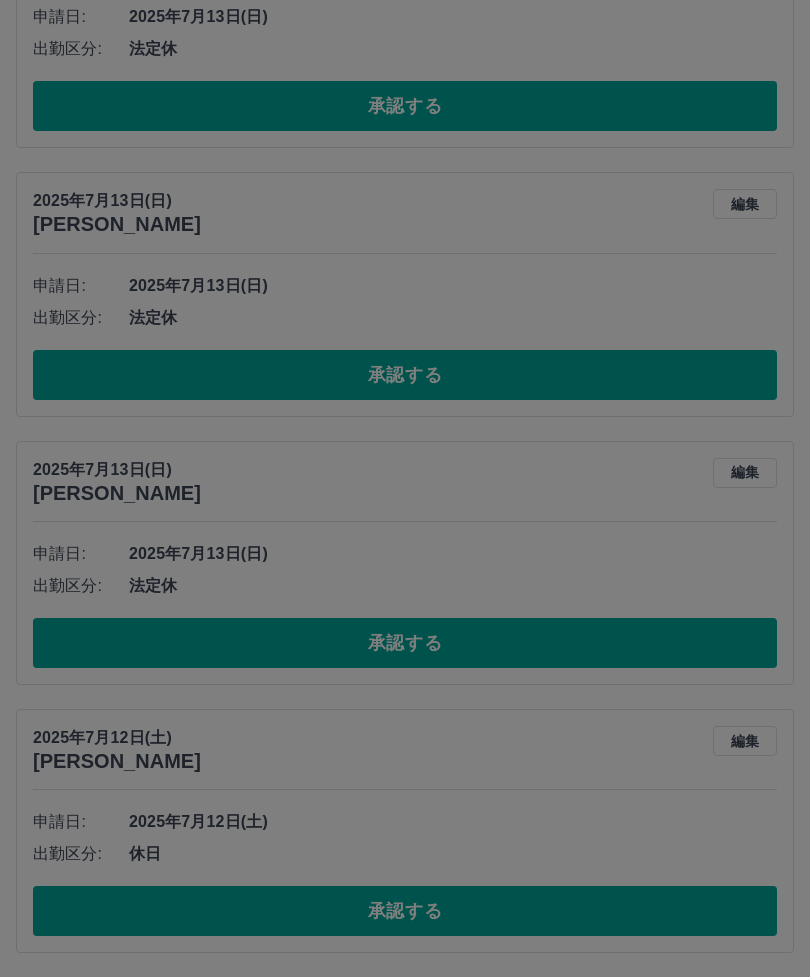 scroll, scrollTop: 2200, scrollLeft: 0, axis: vertical 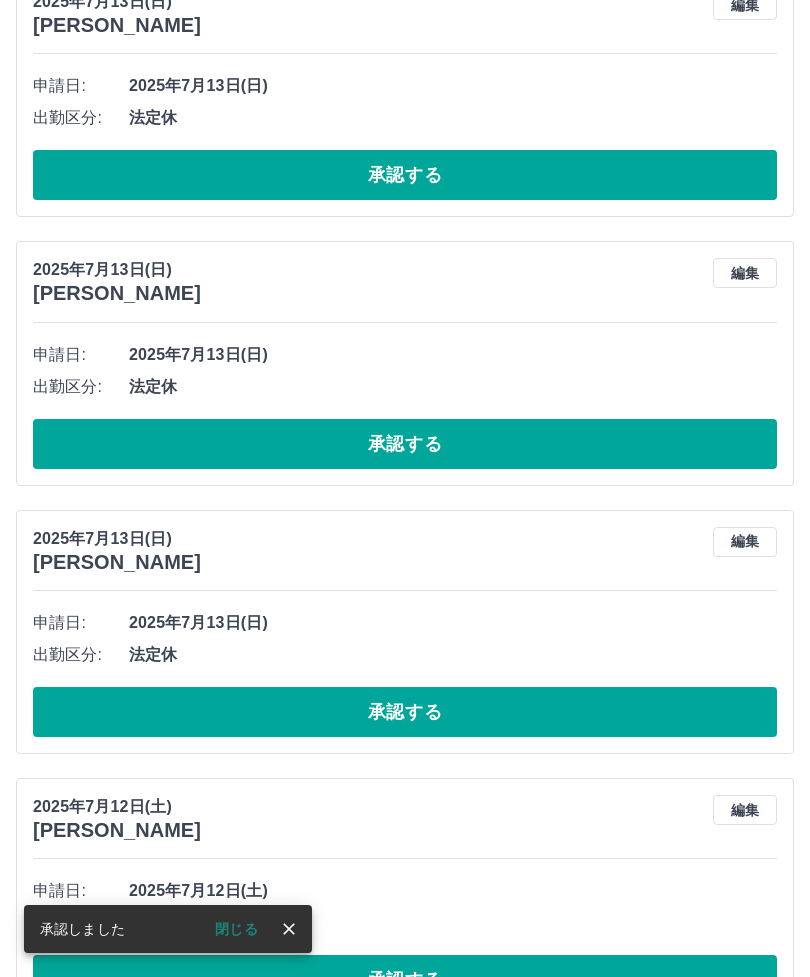 click on "承認する" at bounding box center [405, 980] 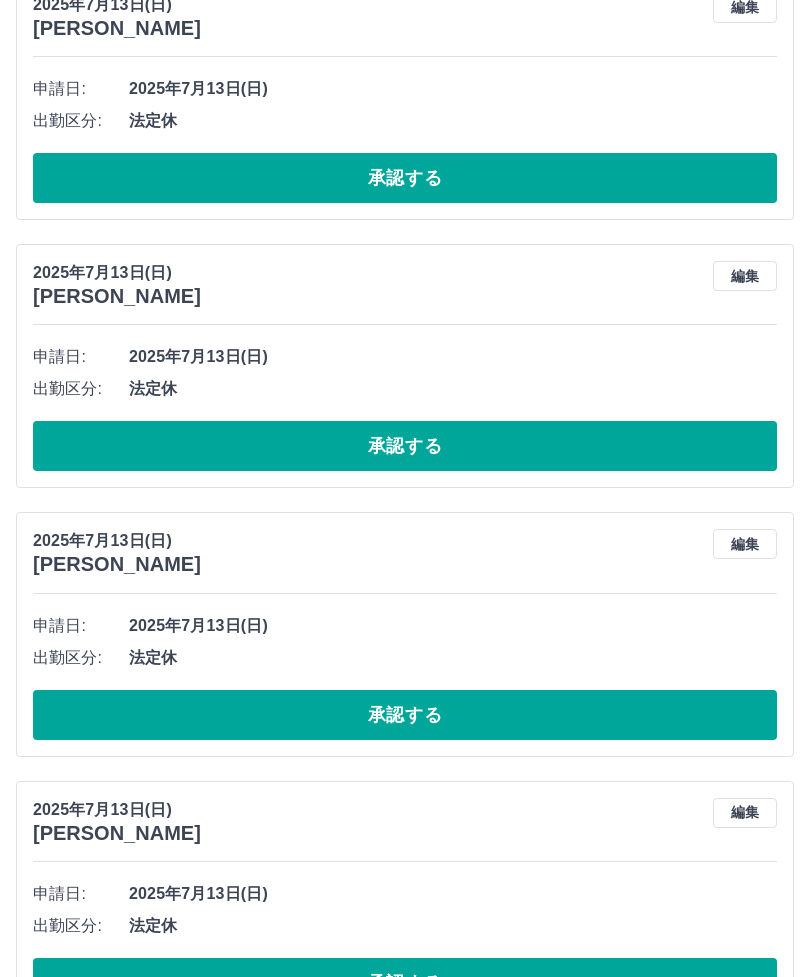 scroll, scrollTop: 1931, scrollLeft: 0, axis: vertical 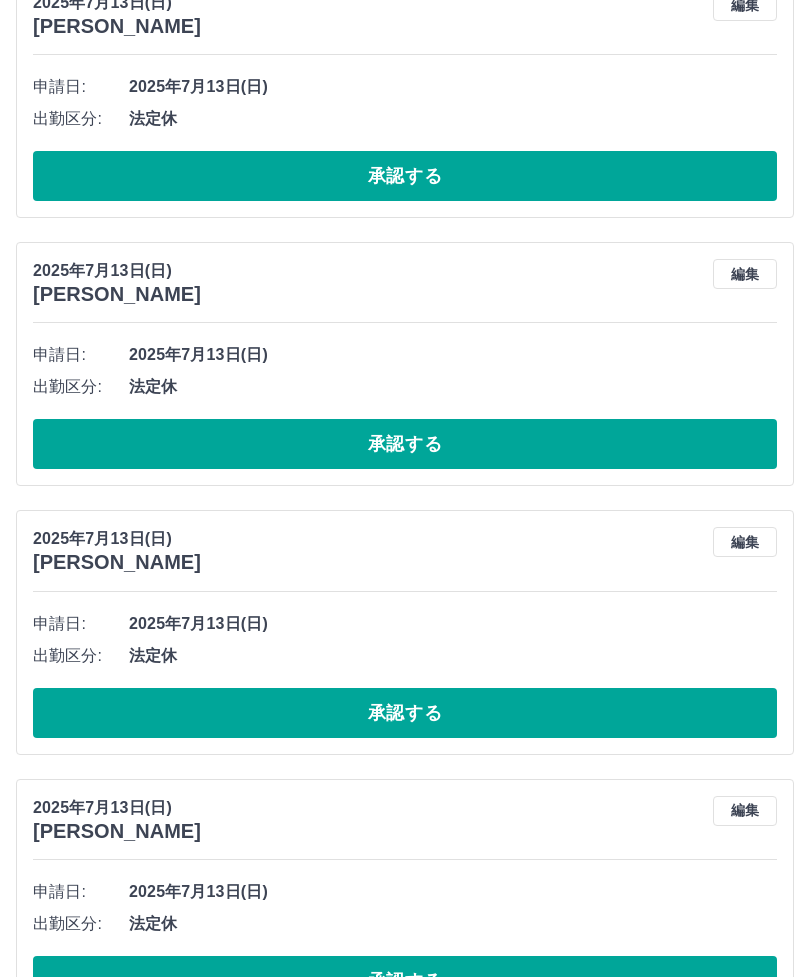 click on "承認する" at bounding box center (405, 176) 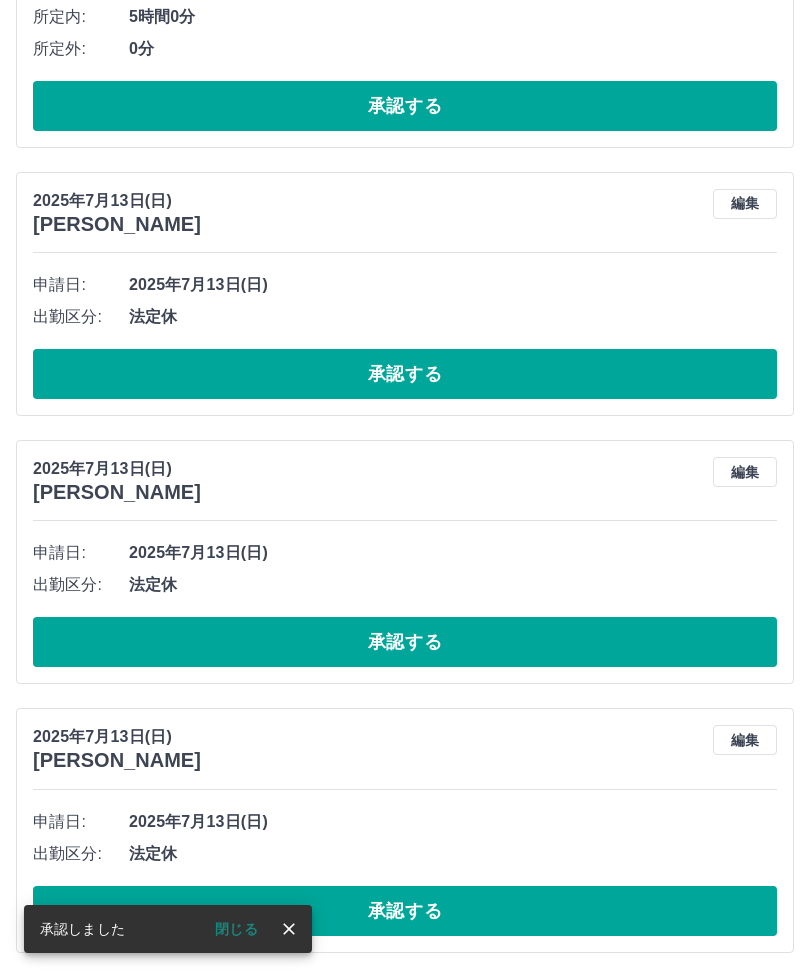 scroll, scrollTop: 1664, scrollLeft: 0, axis: vertical 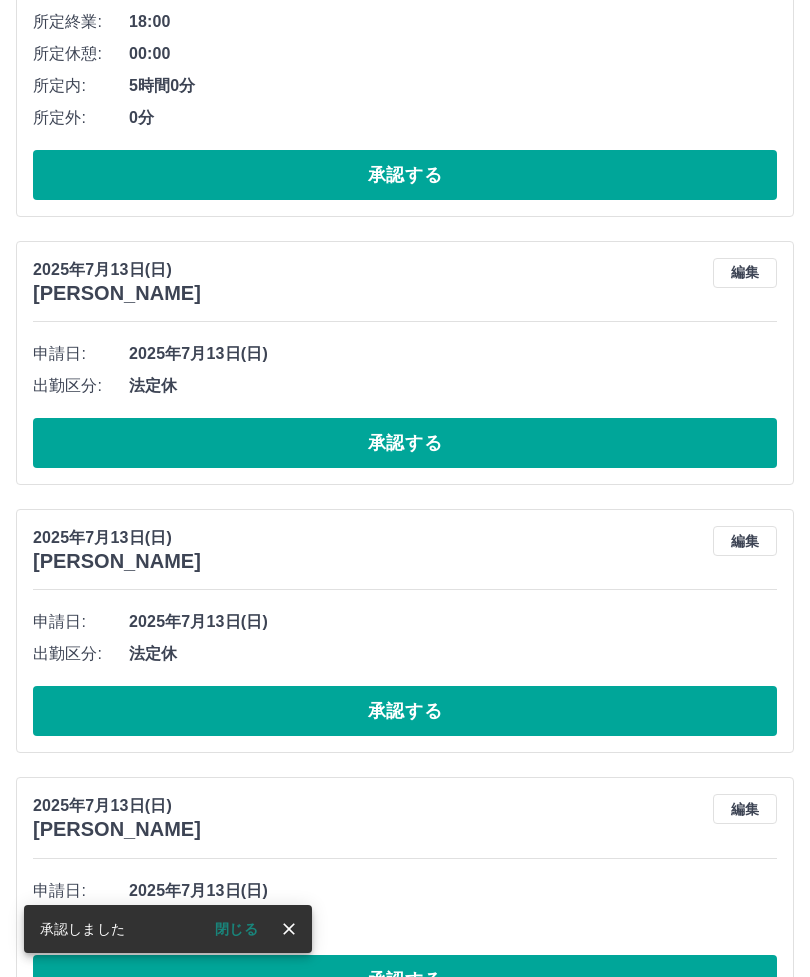click on "承認する" at bounding box center (405, 443) 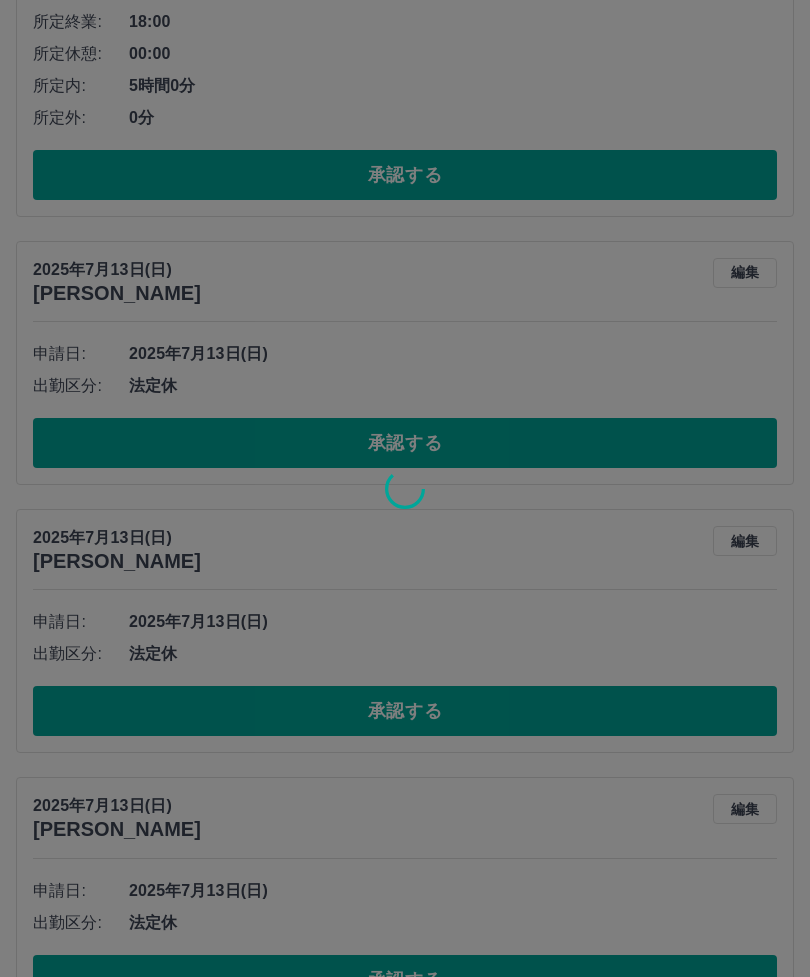 scroll, scrollTop: 1396, scrollLeft: 0, axis: vertical 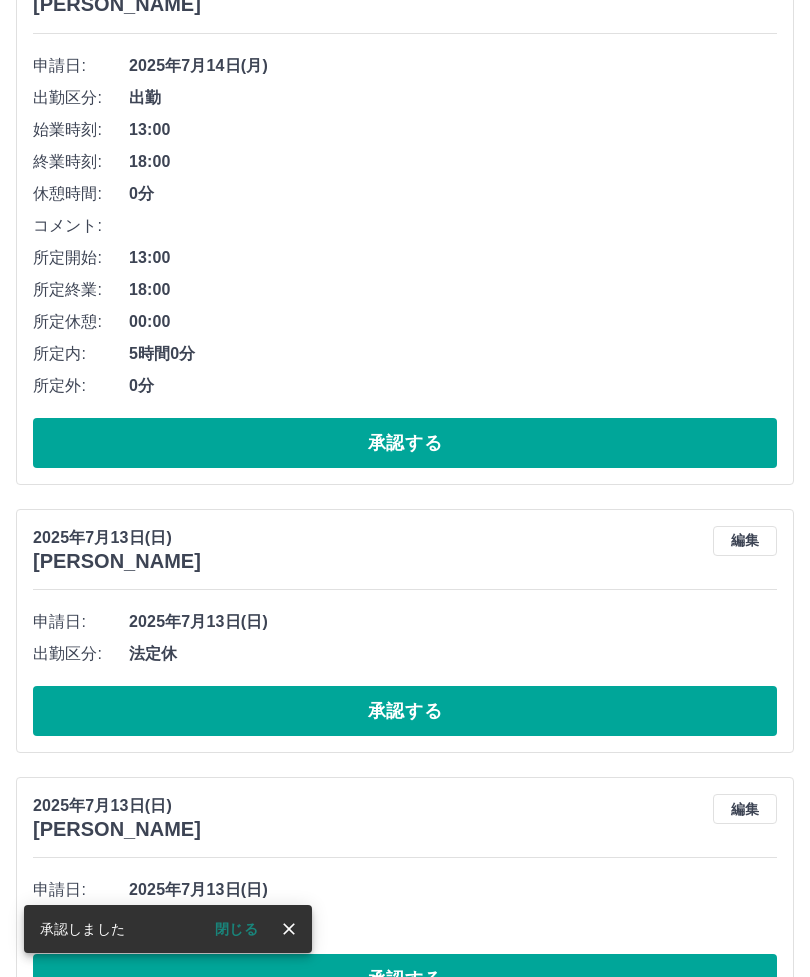 click on "承認する" at bounding box center [405, 711] 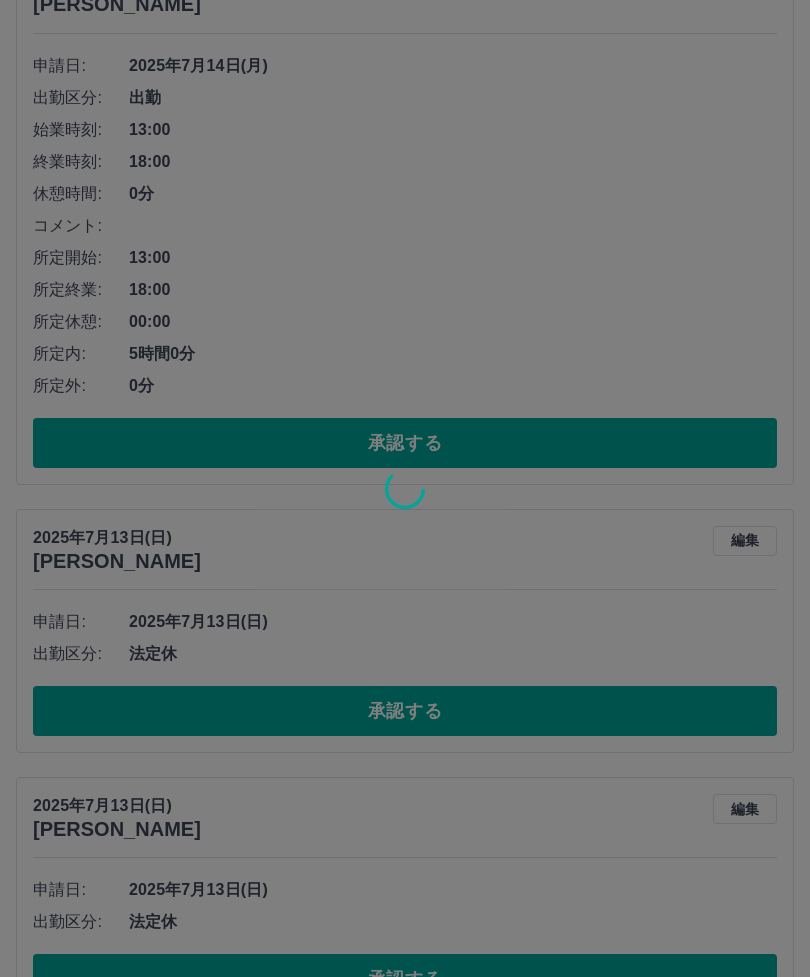 scroll, scrollTop: 1128, scrollLeft: 0, axis: vertical 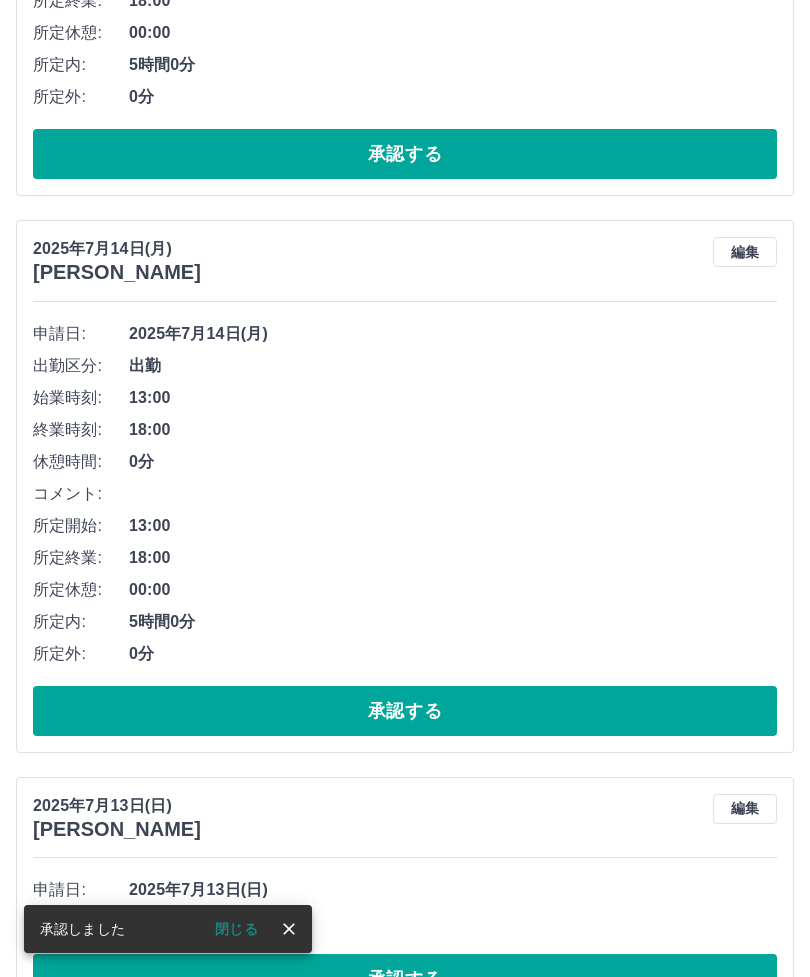 click on "承認する" at bounding box center (405, 979) 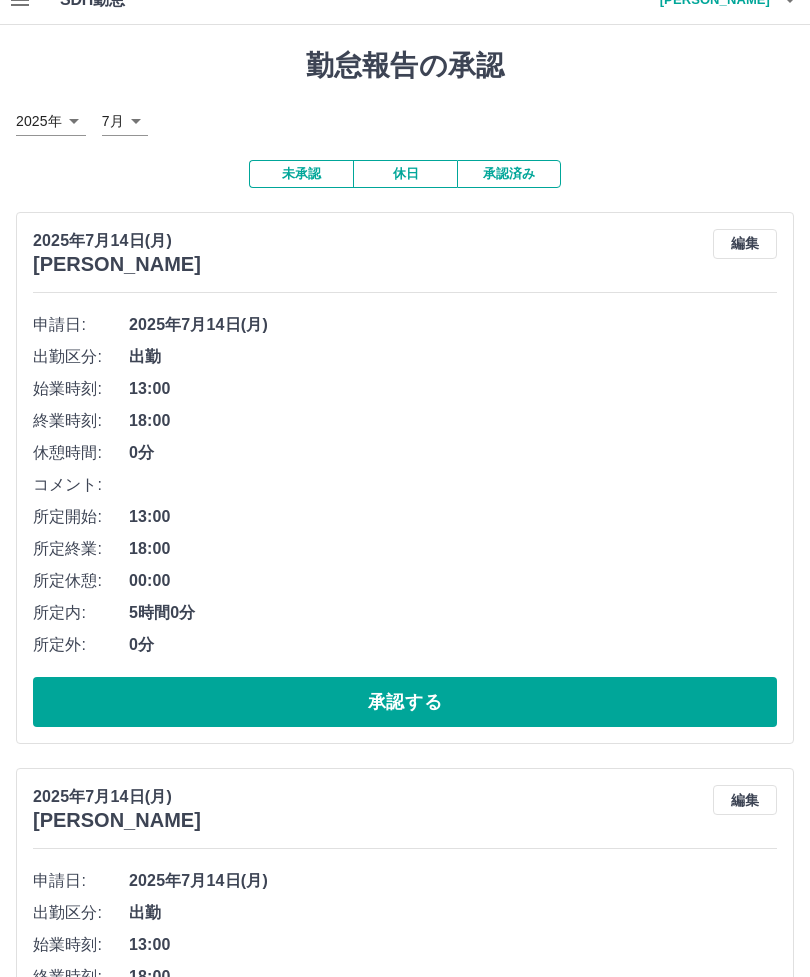 scroll, scrollTop: 0, scrollLeft: 0, axis: both 